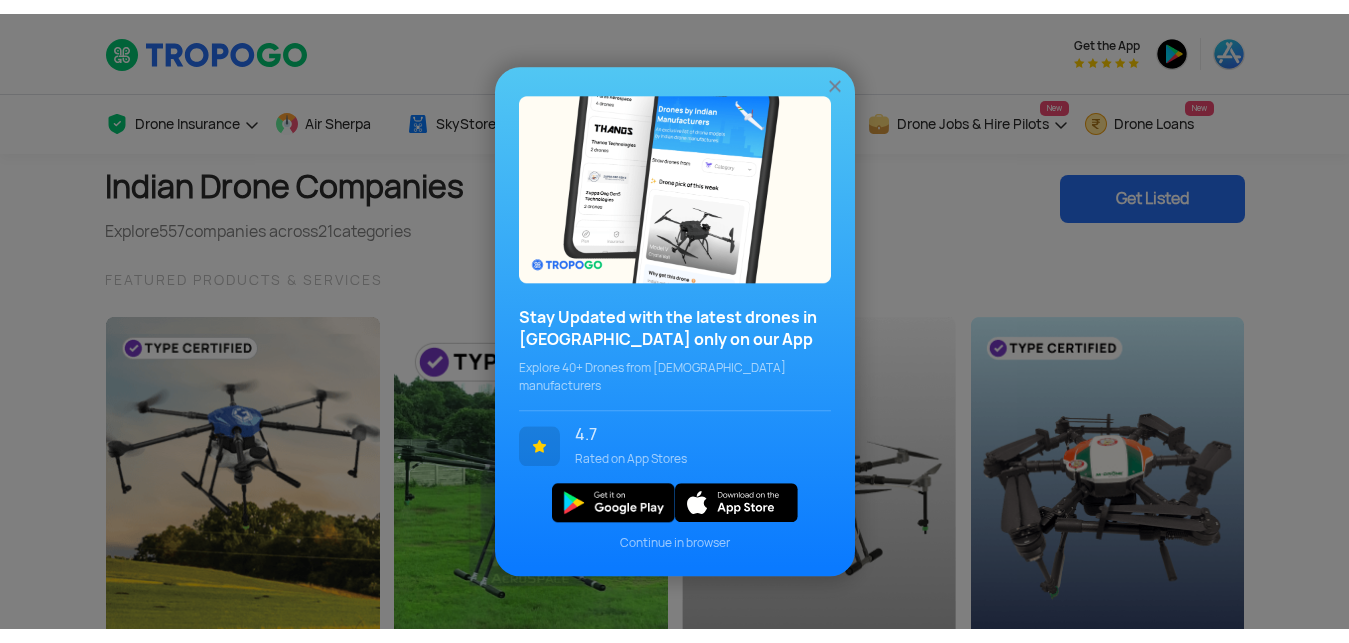 scroll, scrollTop: 0, scrollLeft: 0, axis: both 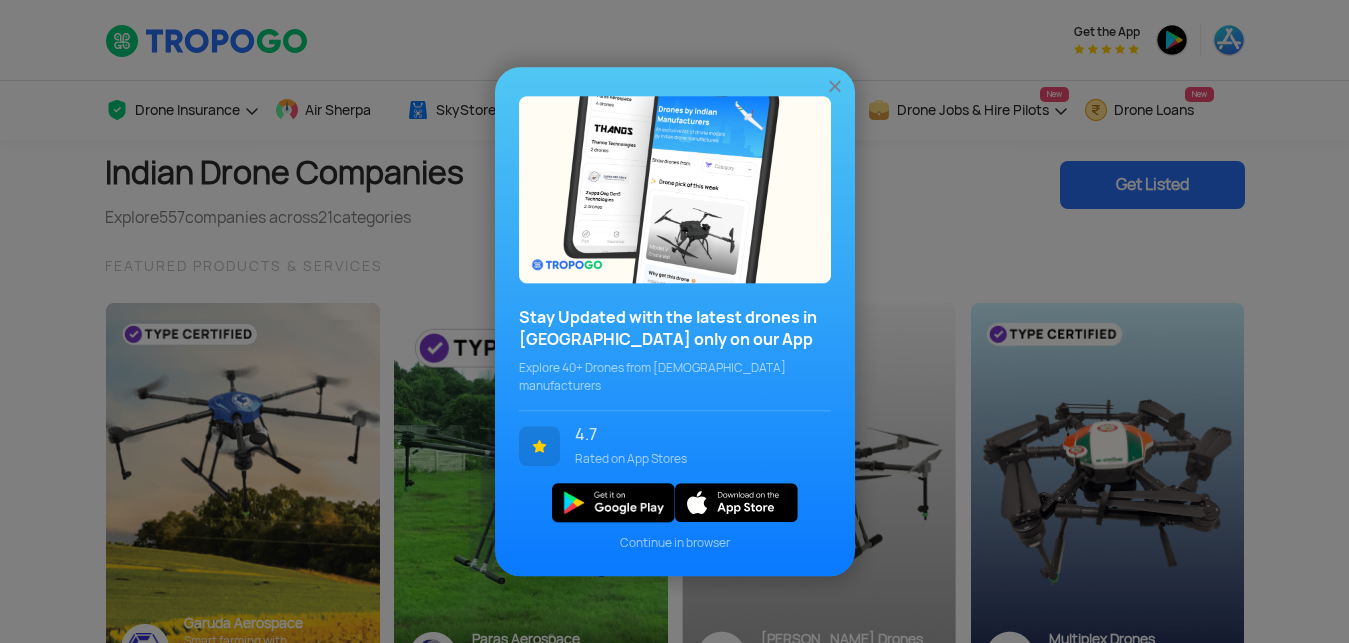 click at bounding box center [835, 86] 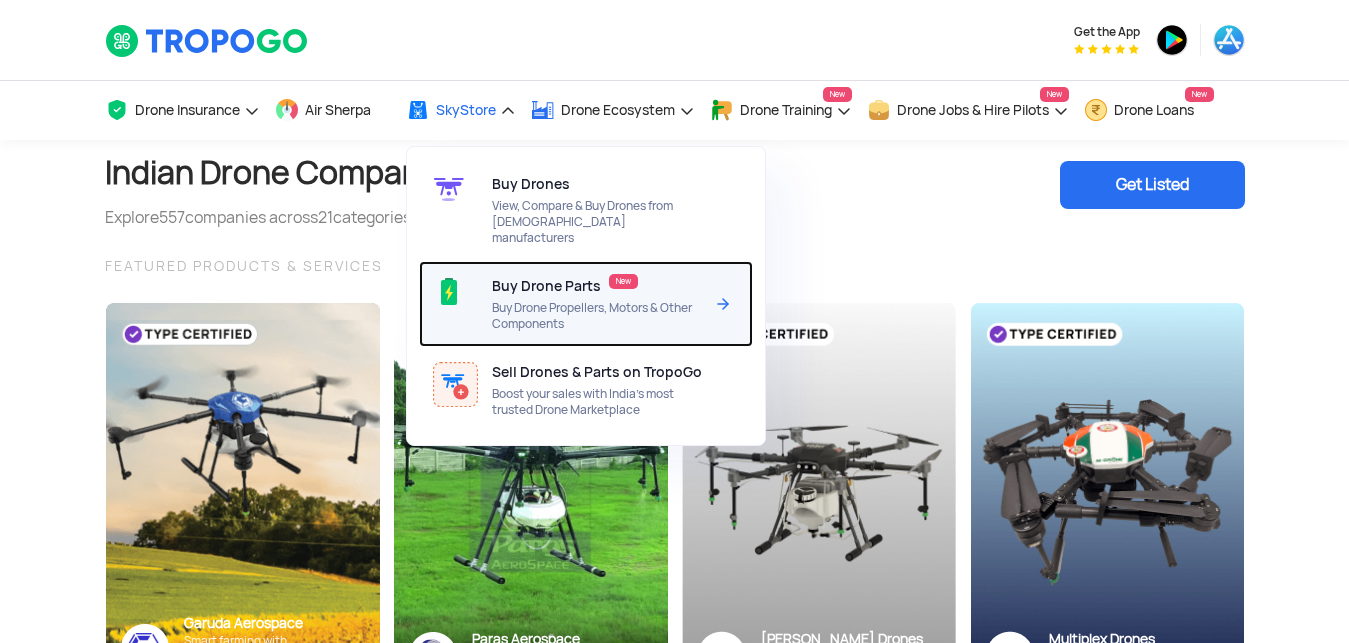 click on "Buy Drone Propellers, Motors & Other Components" at bounding box center (597, 316) 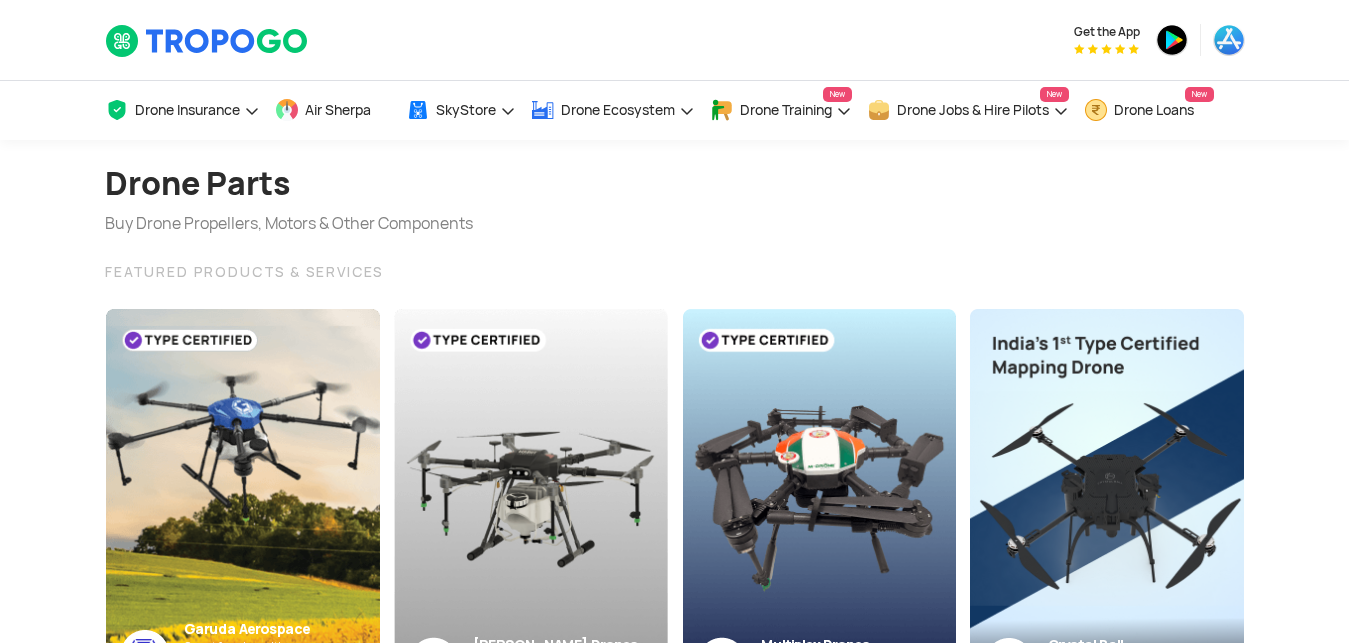 scroll, scrollTop: 260, scrollLeft: 0, axis: vertical 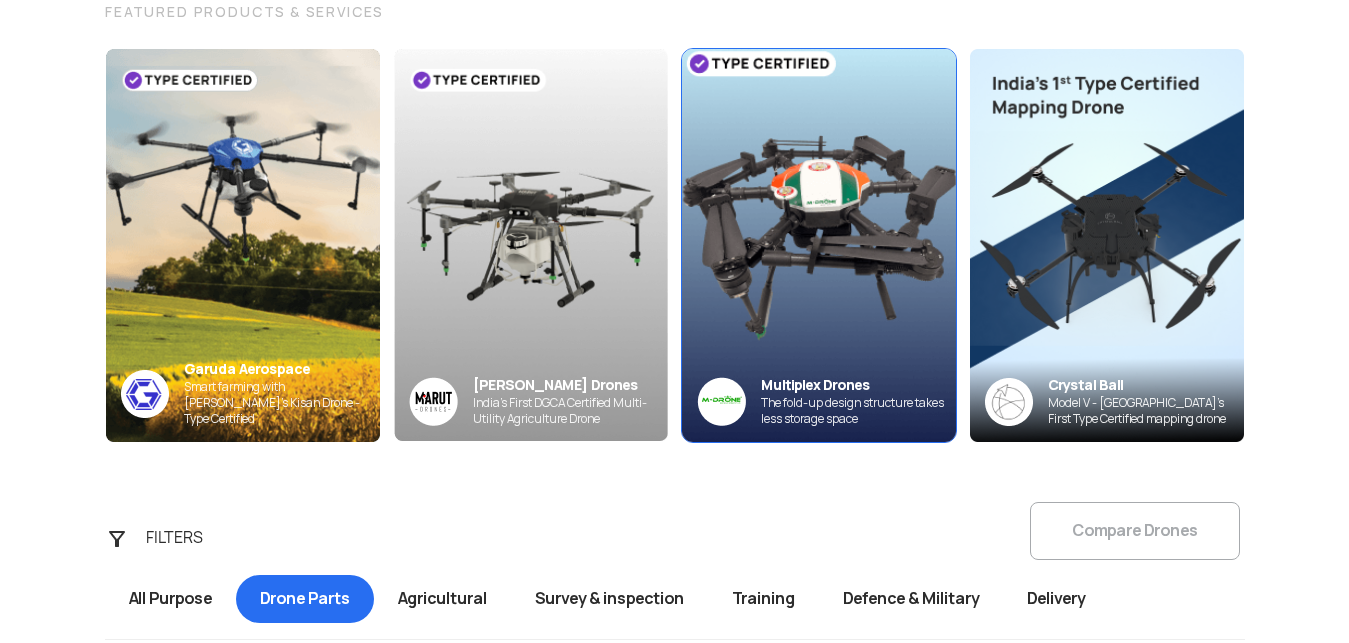 click on "Multiplex Drones" at bounding box center [858, 385] 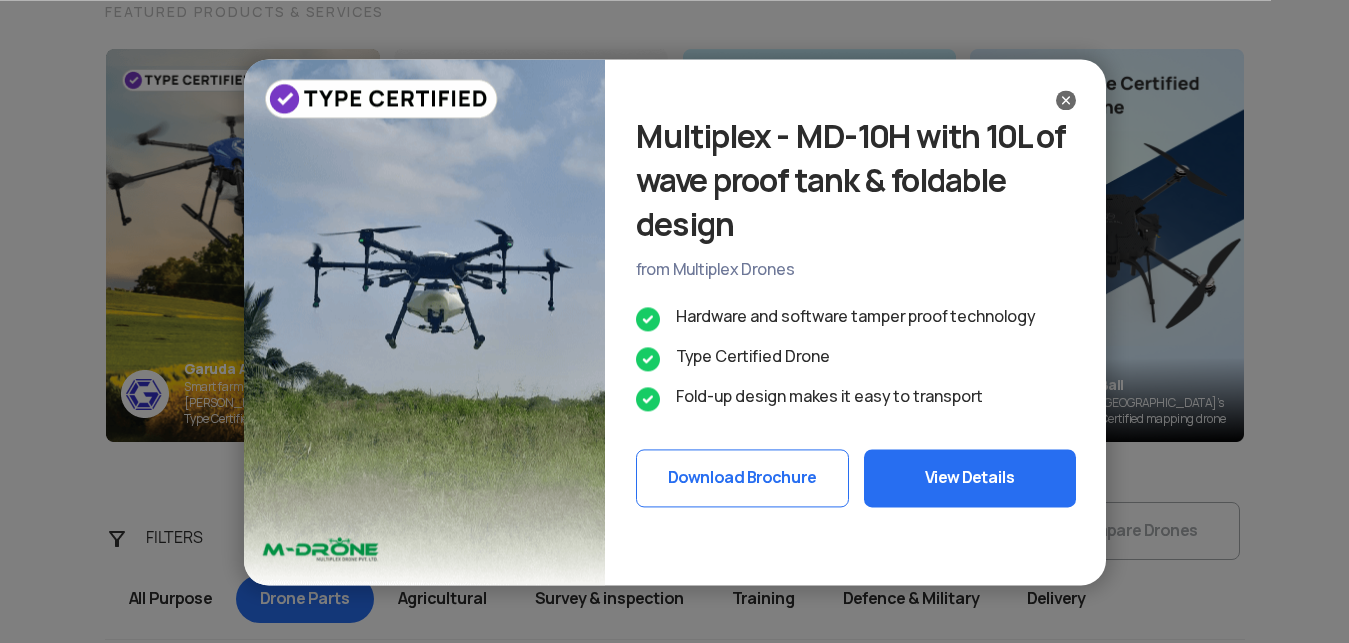 click on "View Details" 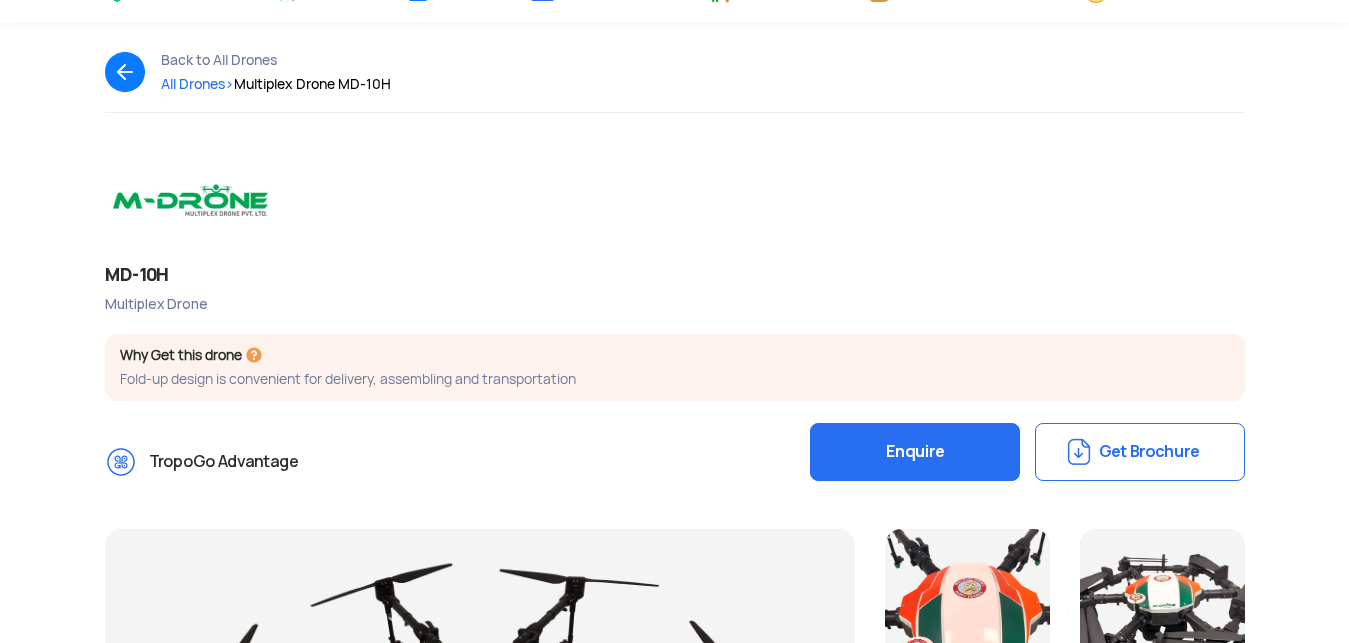 scroll, scrollTop: 117, scrollLeft: 0, axis: vertical 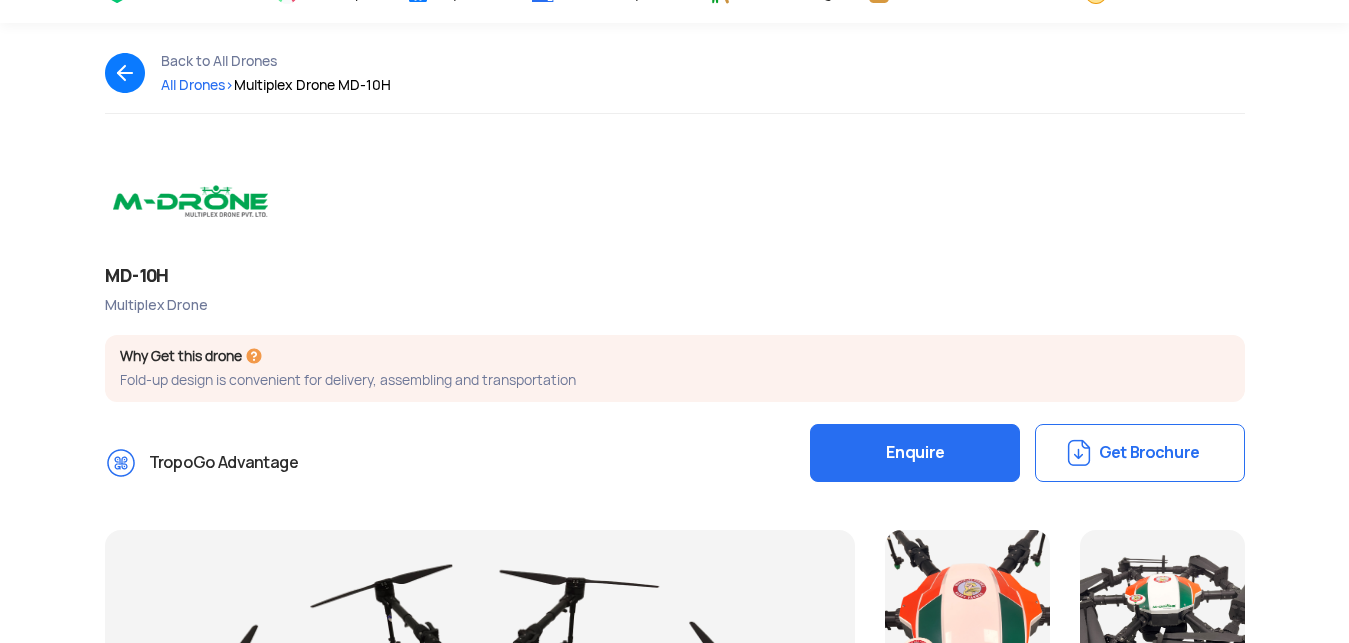 click at bounding box center (194, 201) 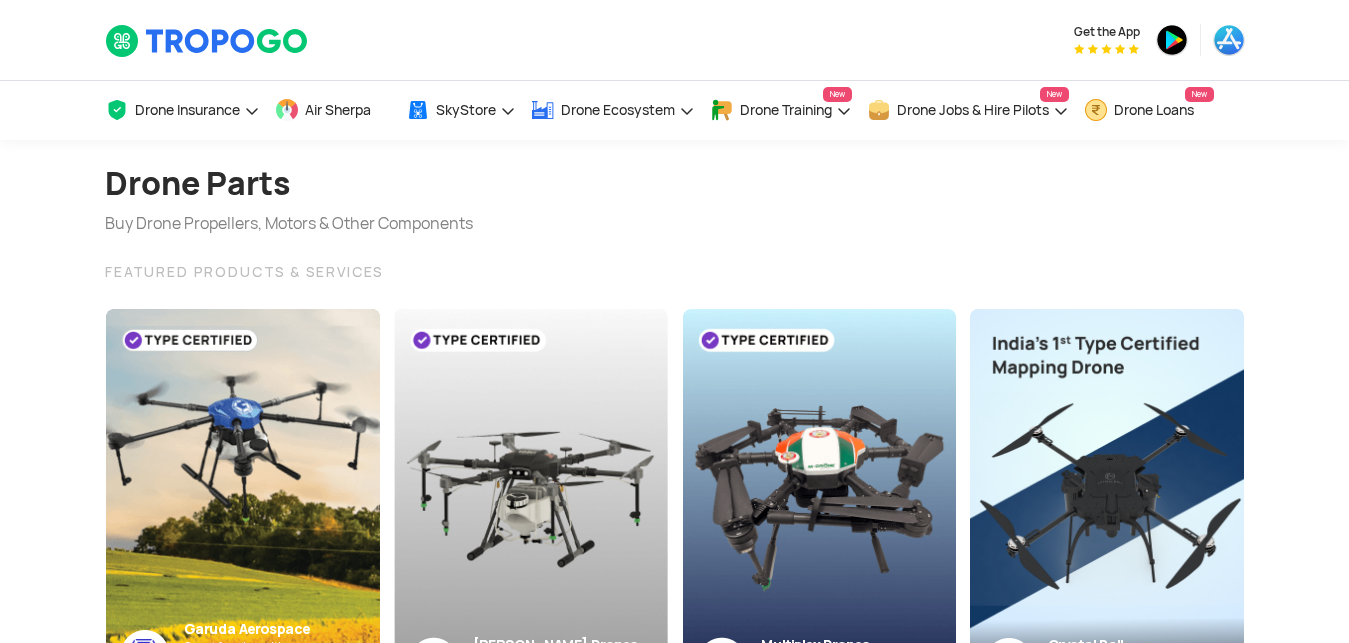 scroll, scrollTop: 260, scrollLeft: 0, axis: vertical 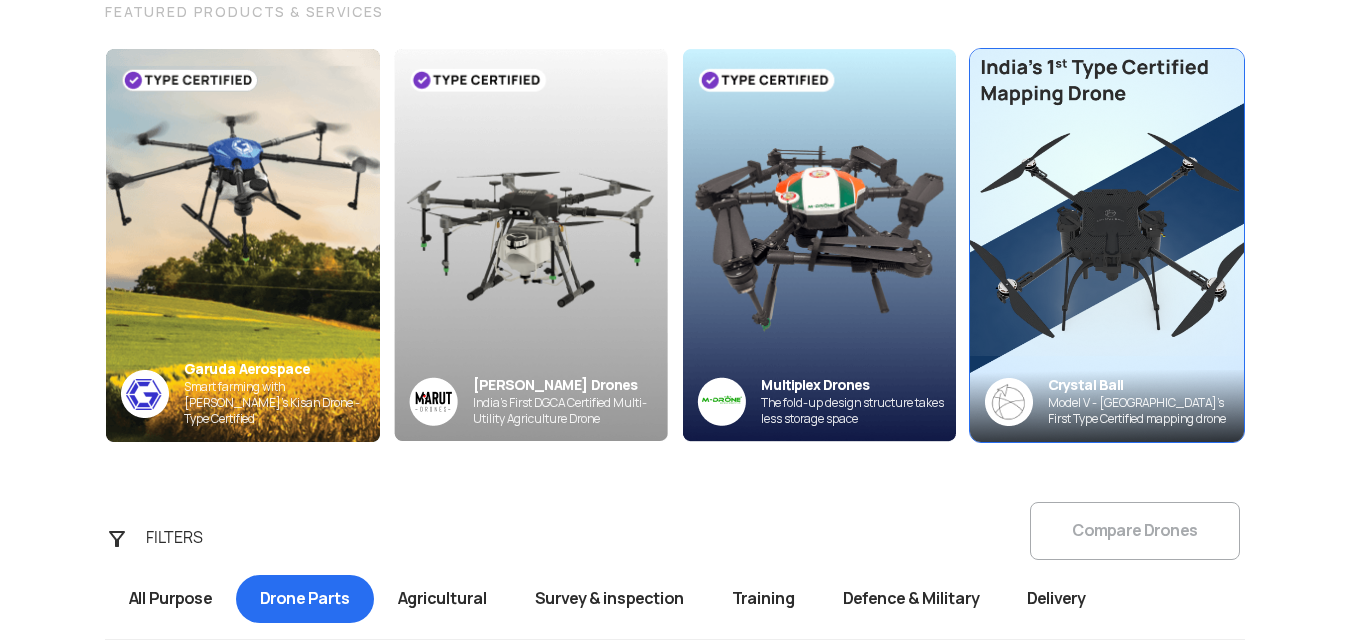 click at bounding box center (1106, 245) 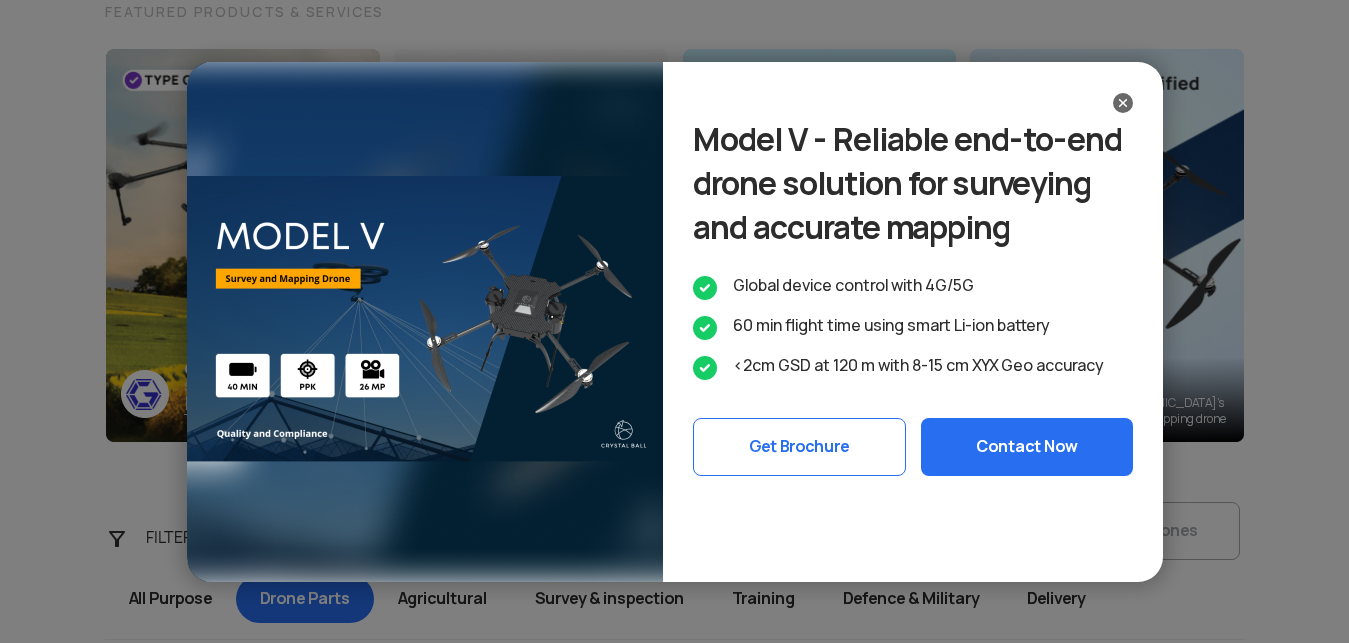 click 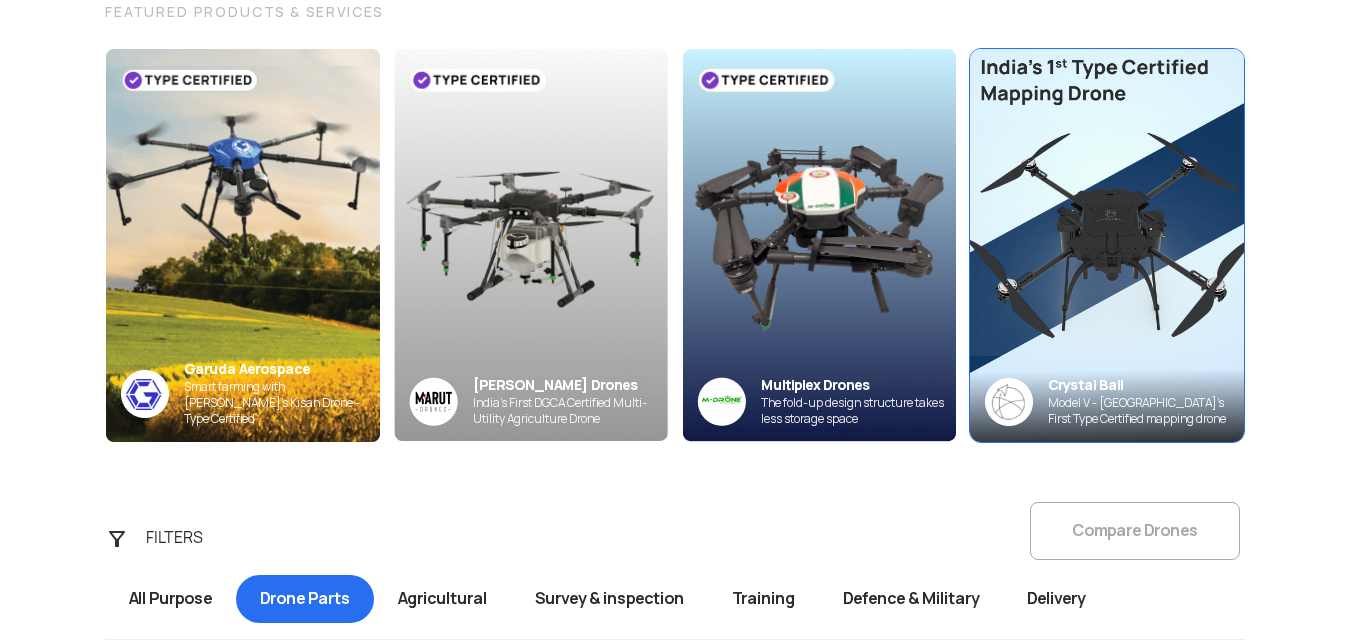click on "Crystal Ball" at bounding box center [1146, 385] 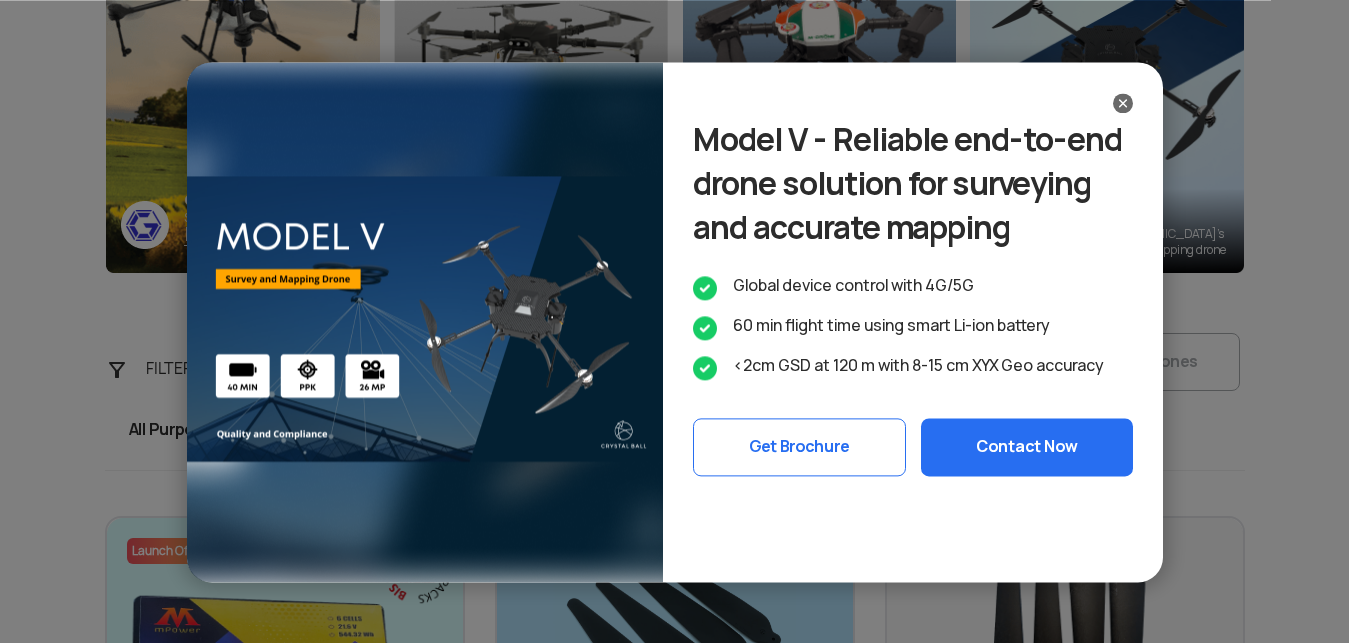 scroll, scrollTop: 447, scrollLeft: 0, axis: vertical 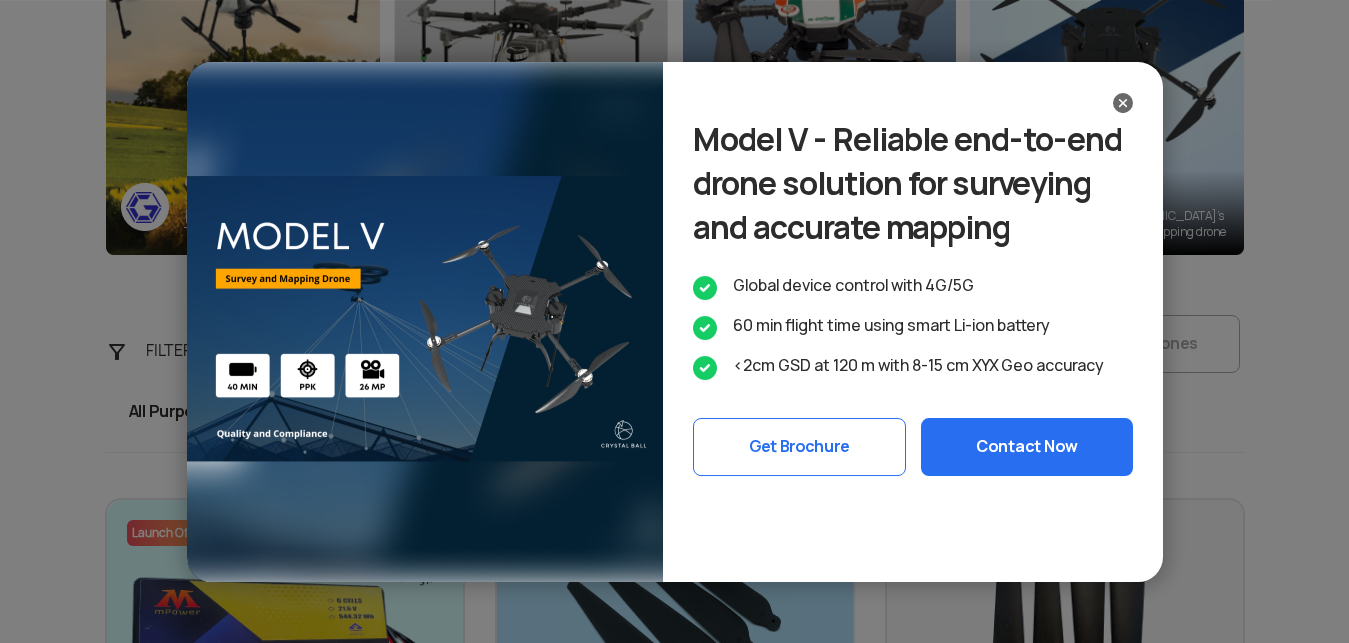 click 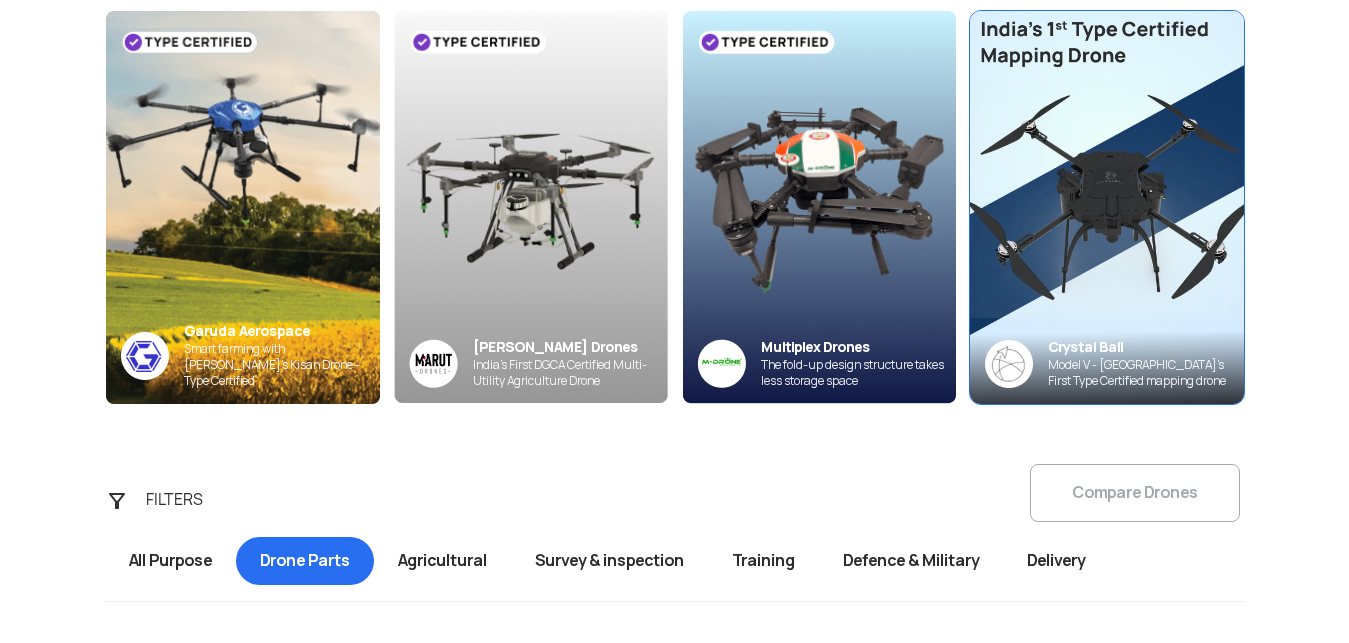 scroll, scrollTop: 293, scrollLeft: 0, axis: vertical 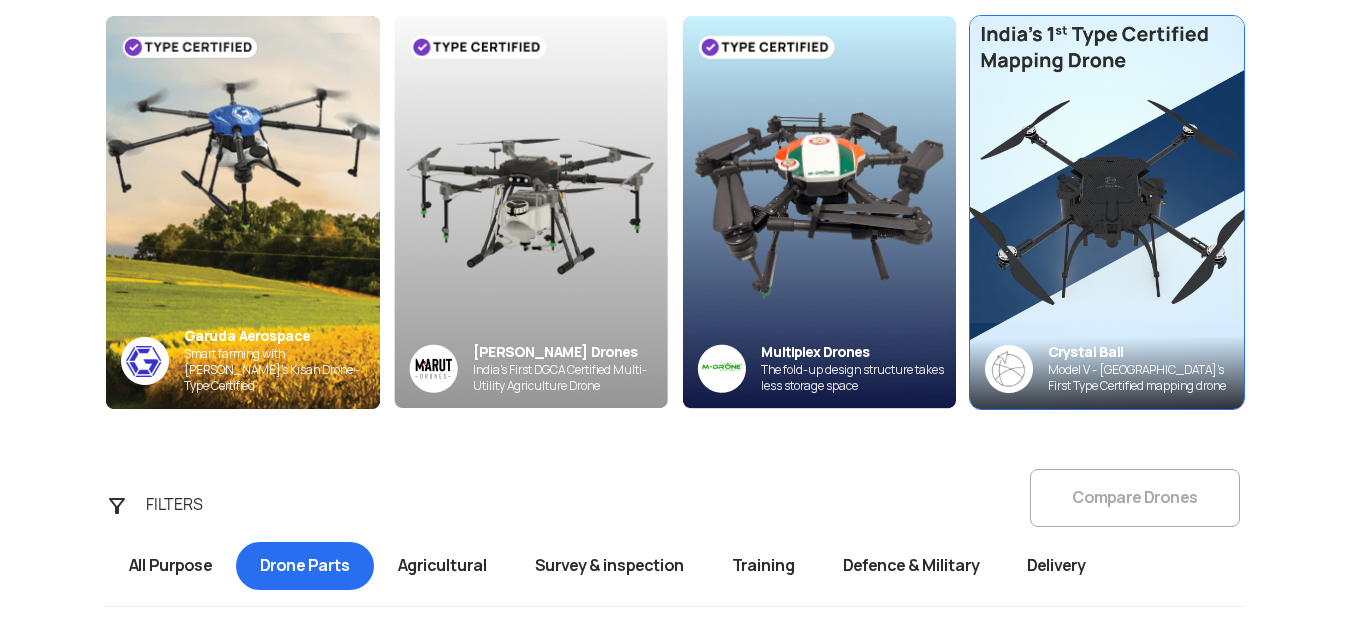 click at bounding box center (1009, 369) 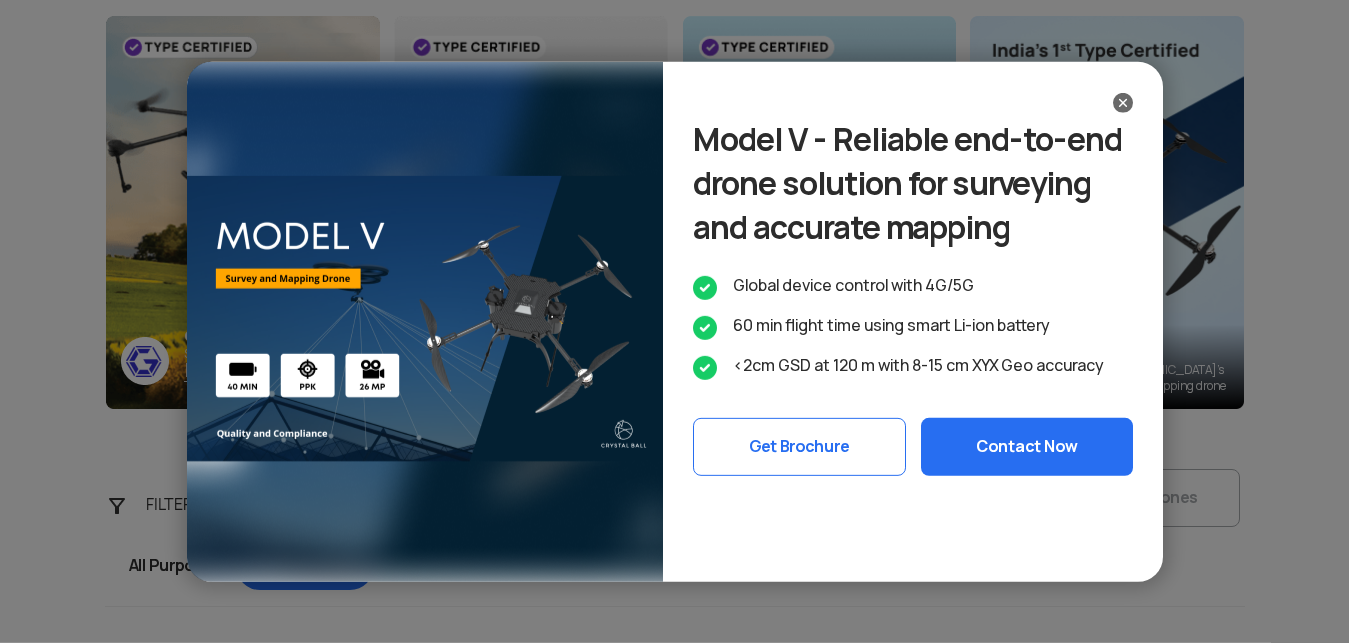 click on "Contact Now" 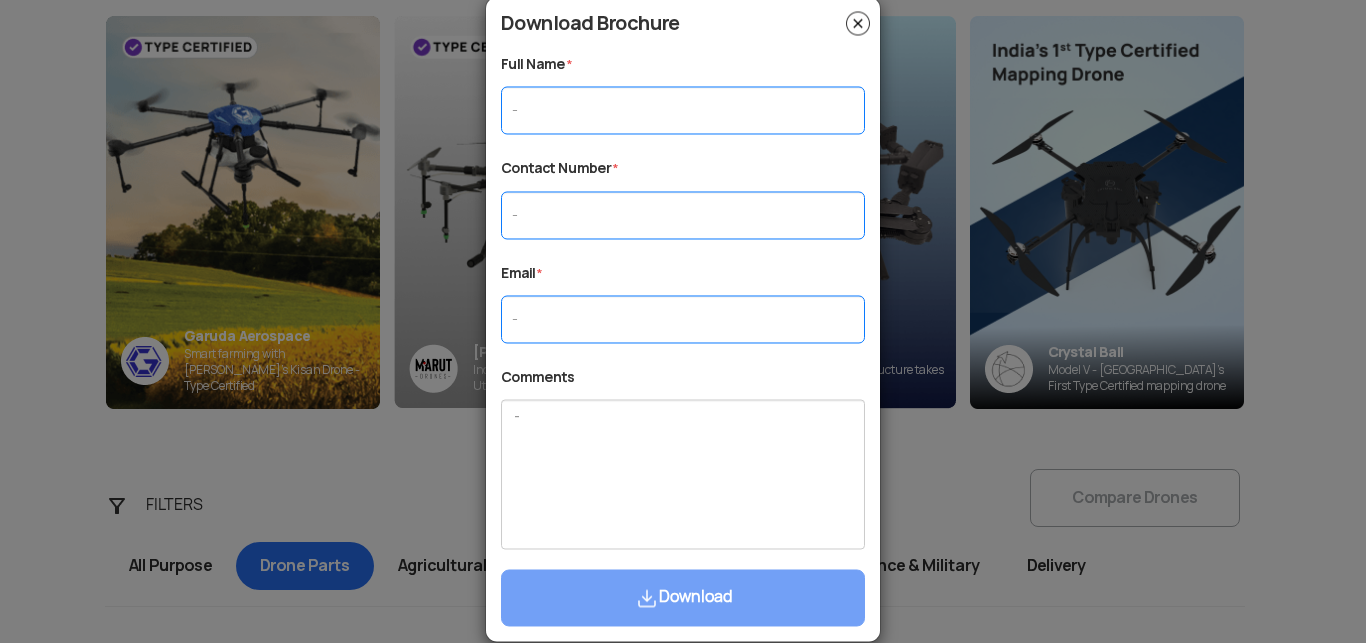 click 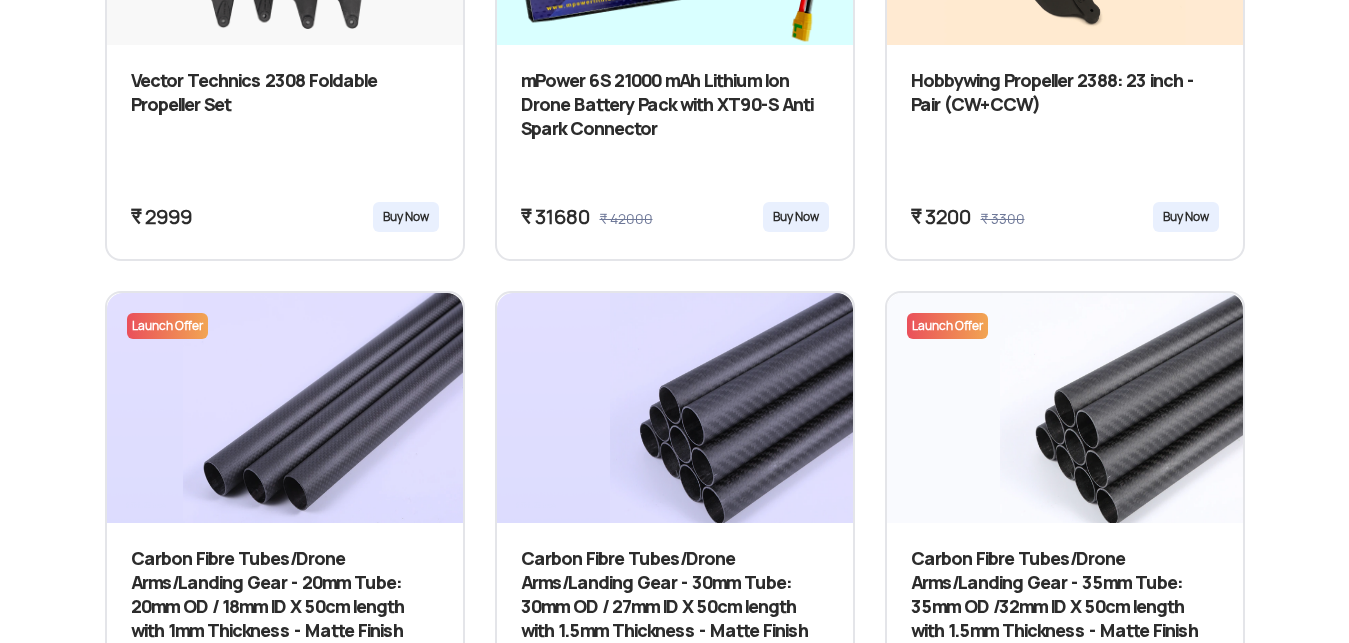 scroll, scrollTop: 1807, scrollLeft: 0, axis: vertical 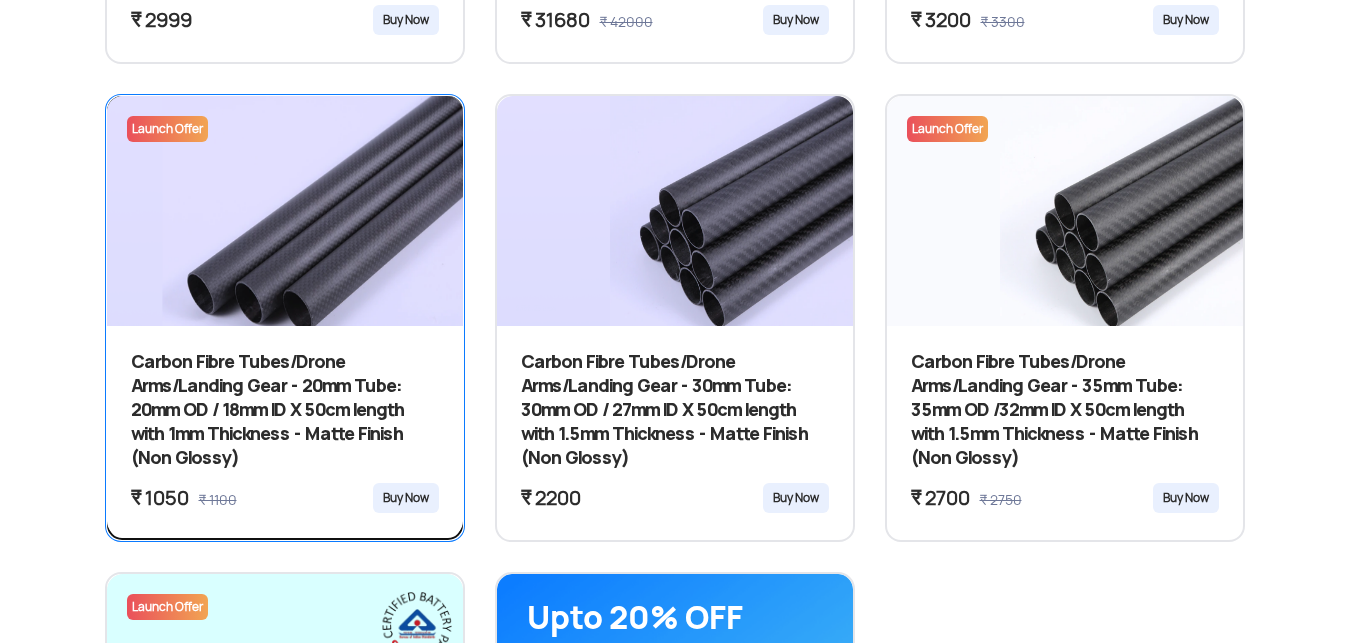 click on "Carbon Fibre Tubes/Drone Arms/Landing Gear - 20mm Tube: 20mm OD / 18mm ID X 50cm length with 1mm Thickness - Matte Finish (Non Glossy)   ₹ 1050   ₹ 1100  Buy Now" at bounding box center [285, 431] 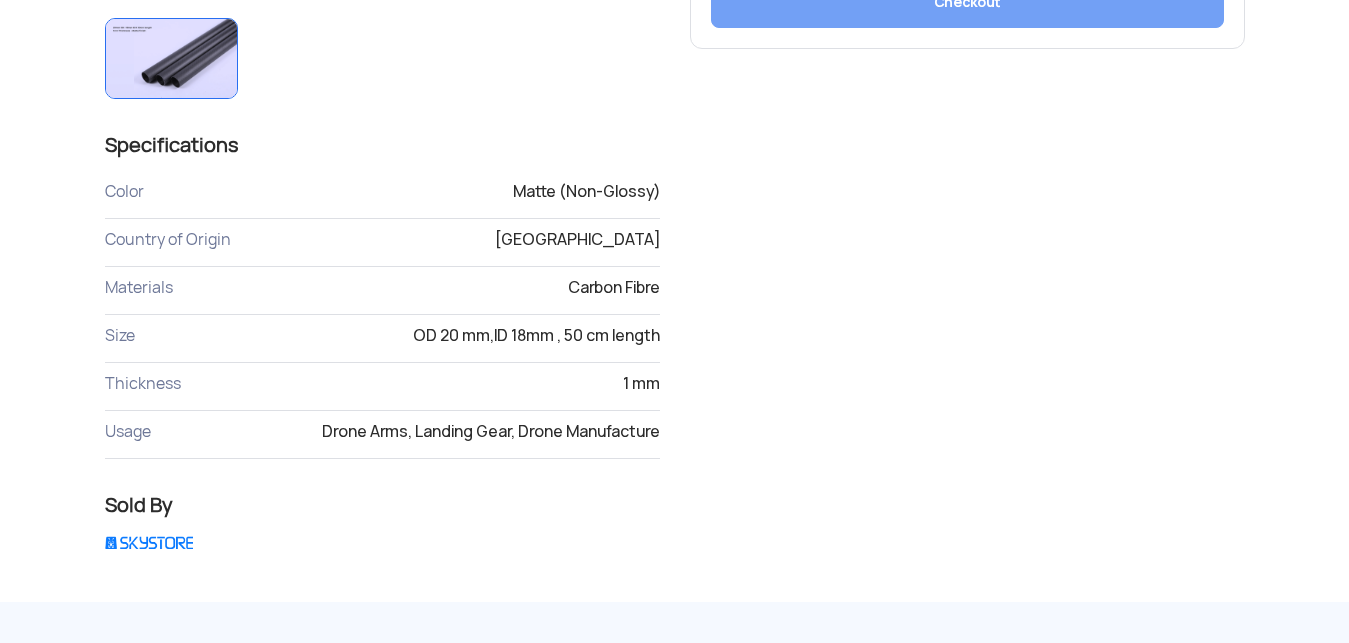 scroll, scrollTop: 885, scrollLeft: 0, axis: vertical 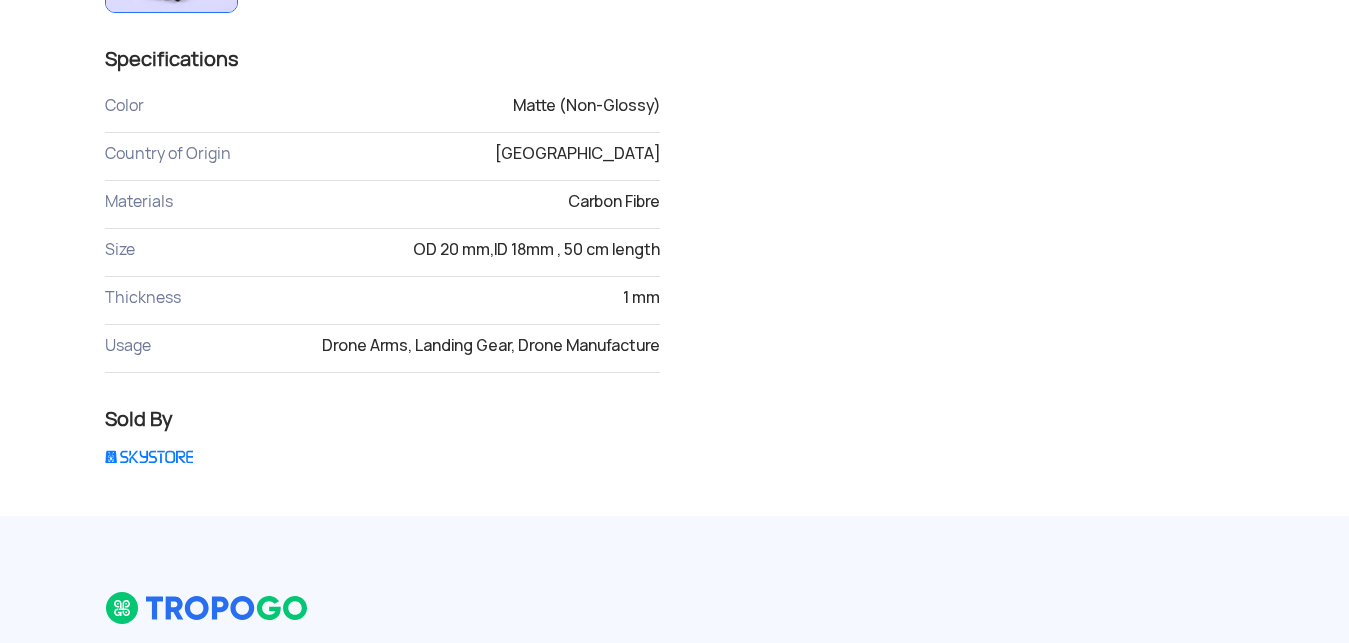 click 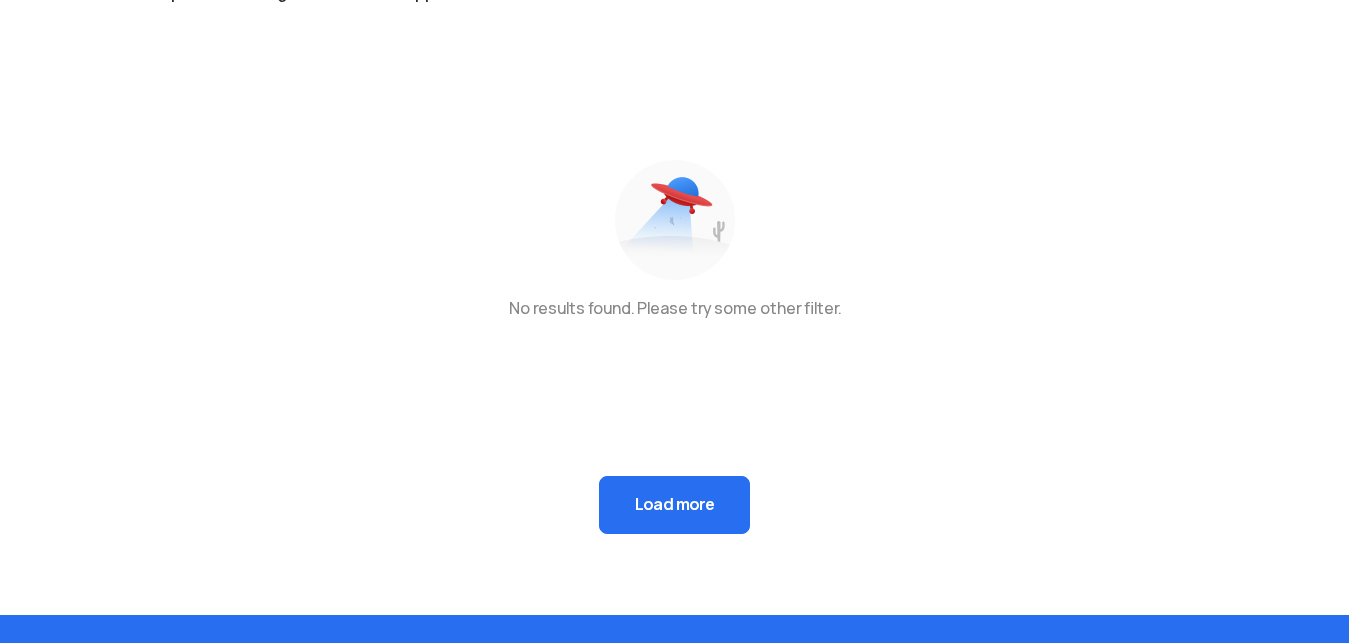 scroll, scrollTop: 1181, scrollLeft: 0, axis: vertical 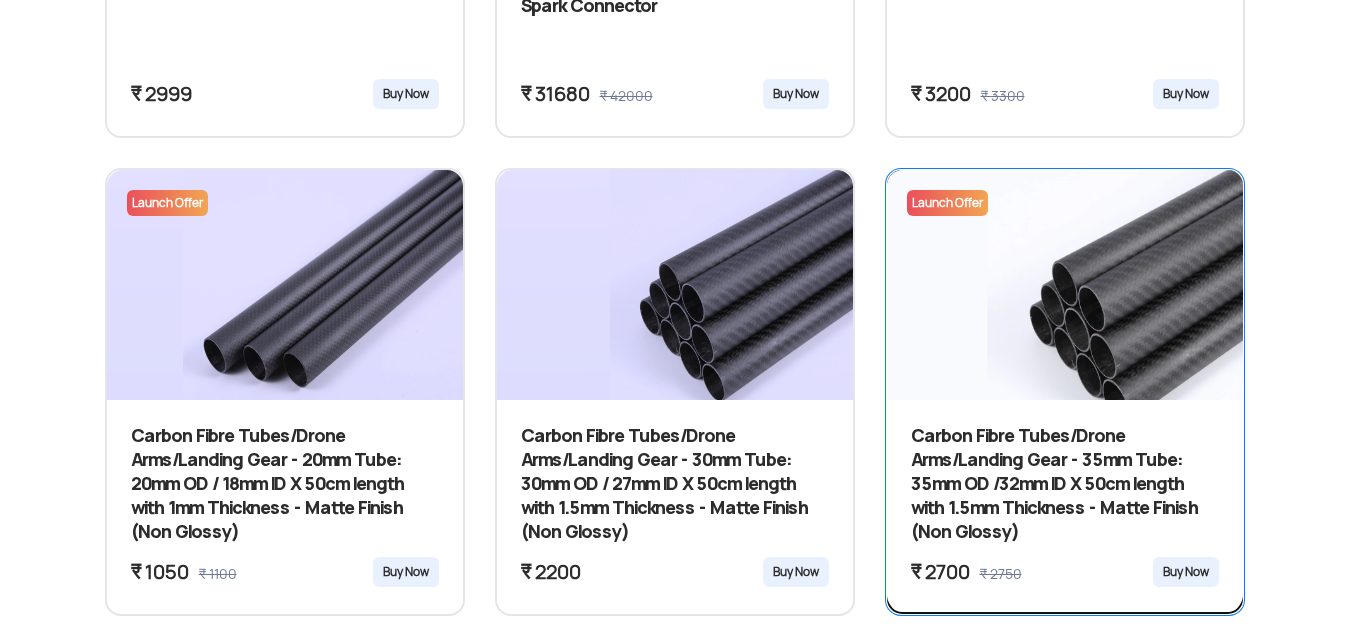 click on "Carbon Fibre Tubes/Drone Arms/Landing Gear - 35mm Tube: 35mm OD /32mm ID X 50cm length with 1.5mm Thickness - Matte Finish (Non Glossy)" at bounding box center [1065, 486] 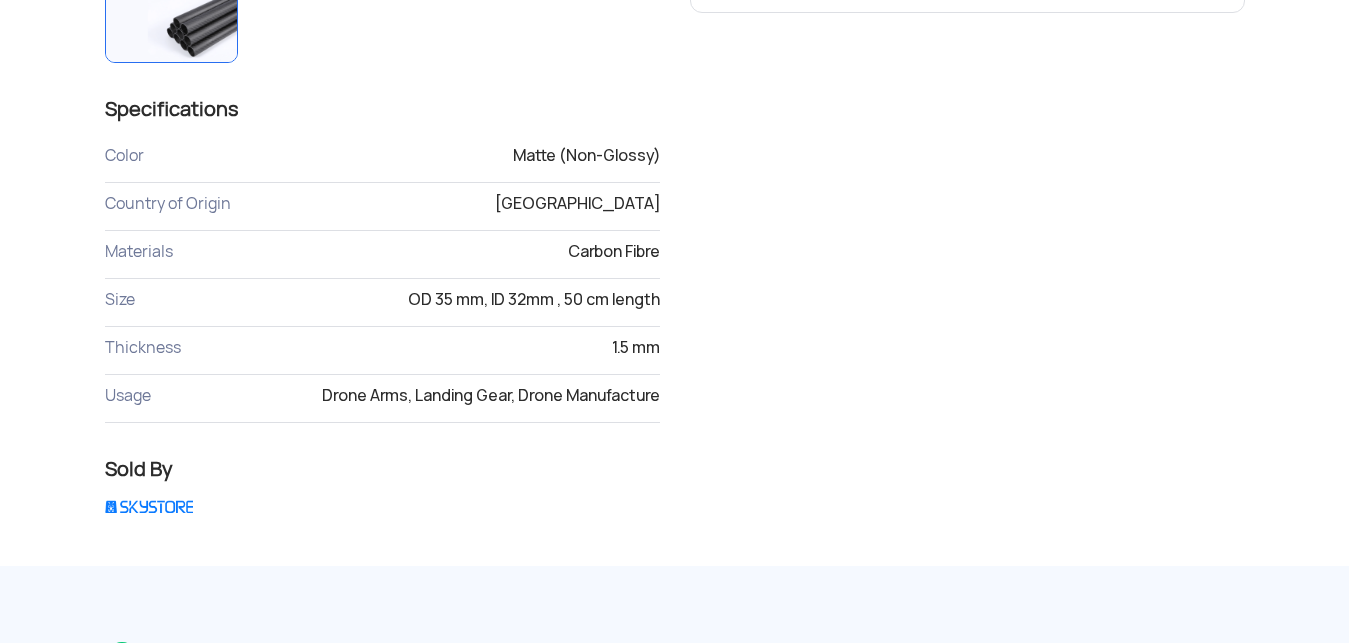 scroll, scrollTop: 836, scrollLeft: 0, axis: vertical 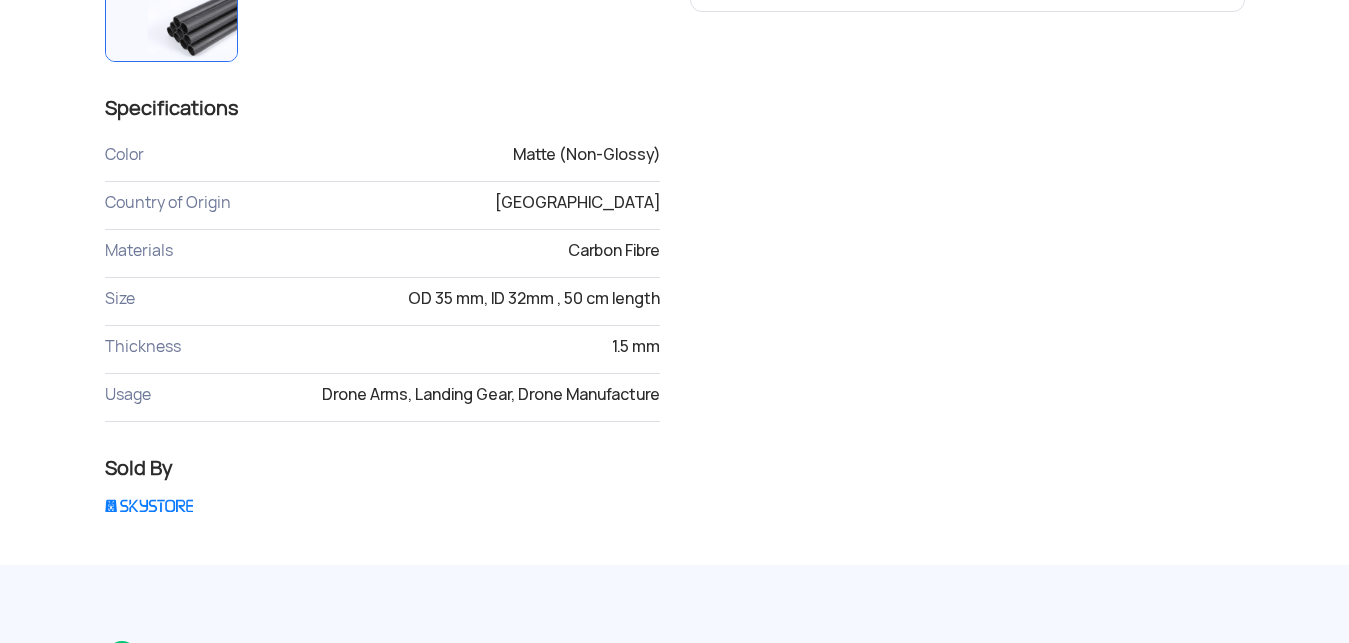 click 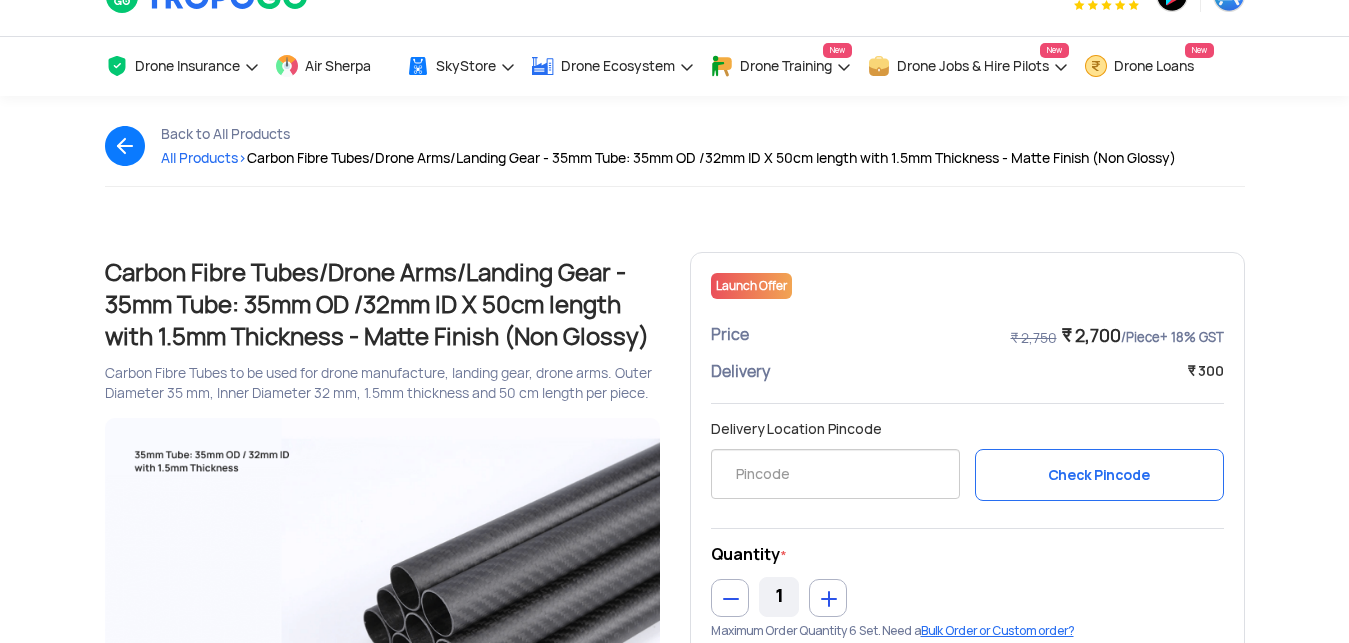 scroll, scrollTop: 0, scrollLeft: 0, axis: both 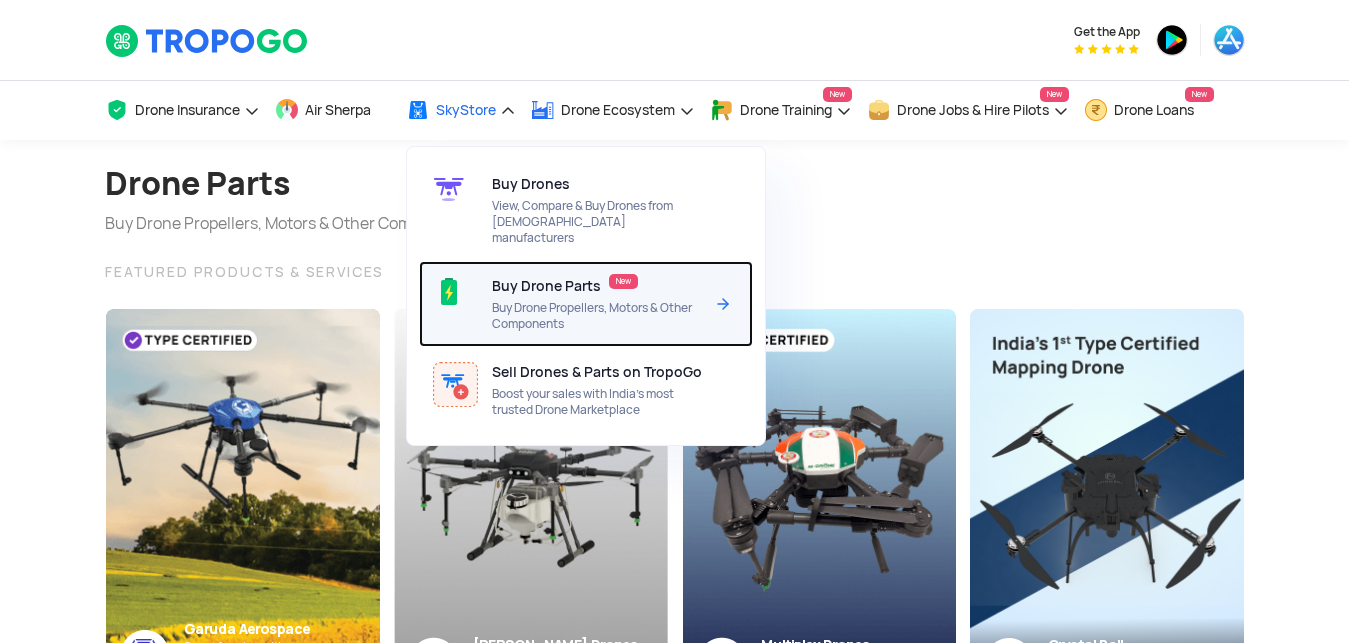 click on "Buy Drone Parts New Buy Drone Propellers, Motors & Other Components" at bounding box center (601, 304) 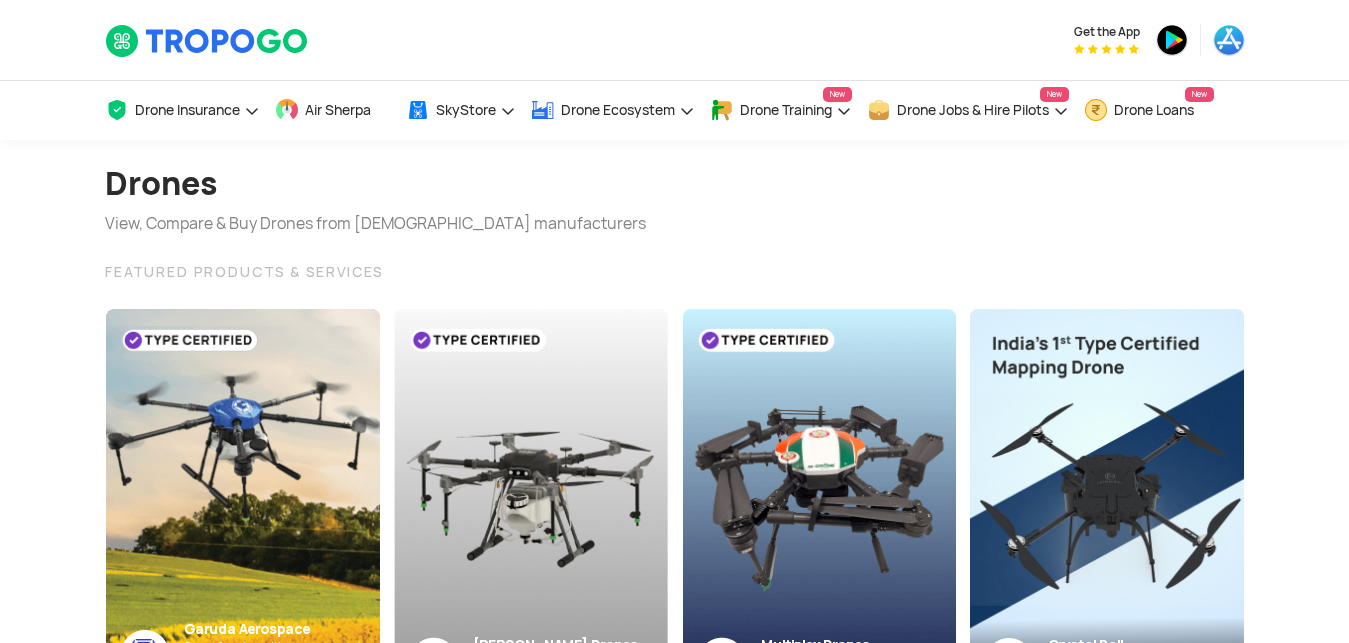 scroll, scrollTop: 0, scrollLeft: 0, axis: both 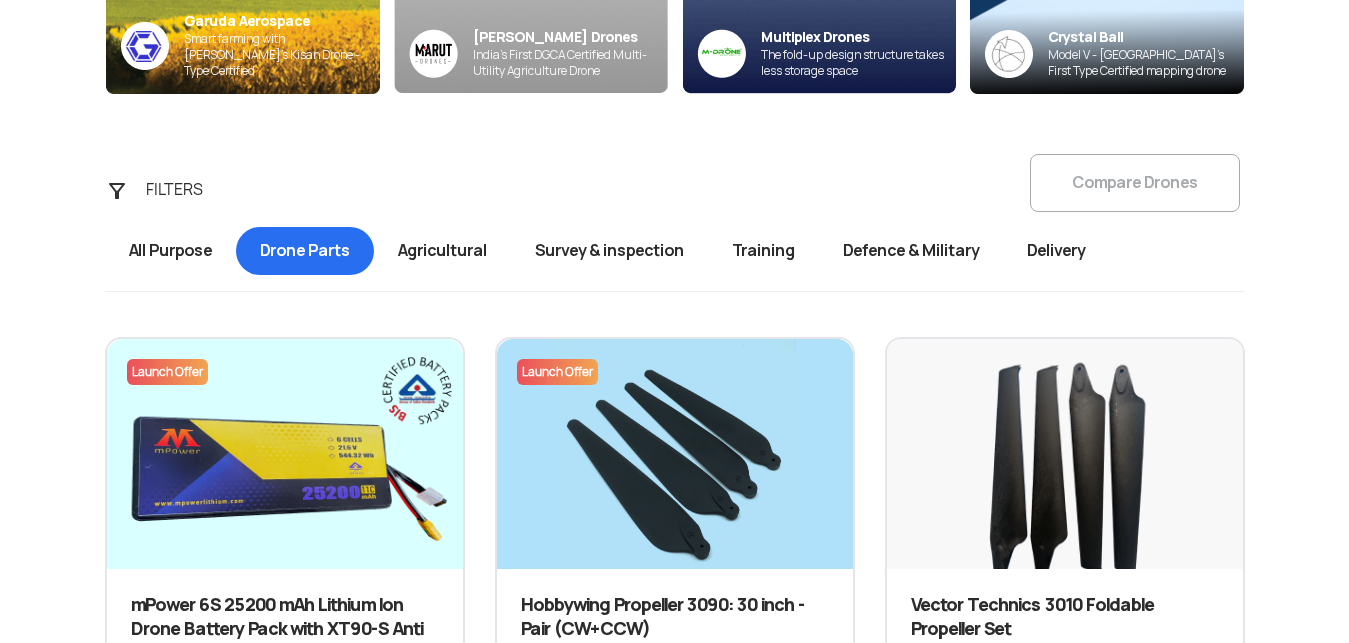 click on "Defence & Military" at bounding box center (911, 251) 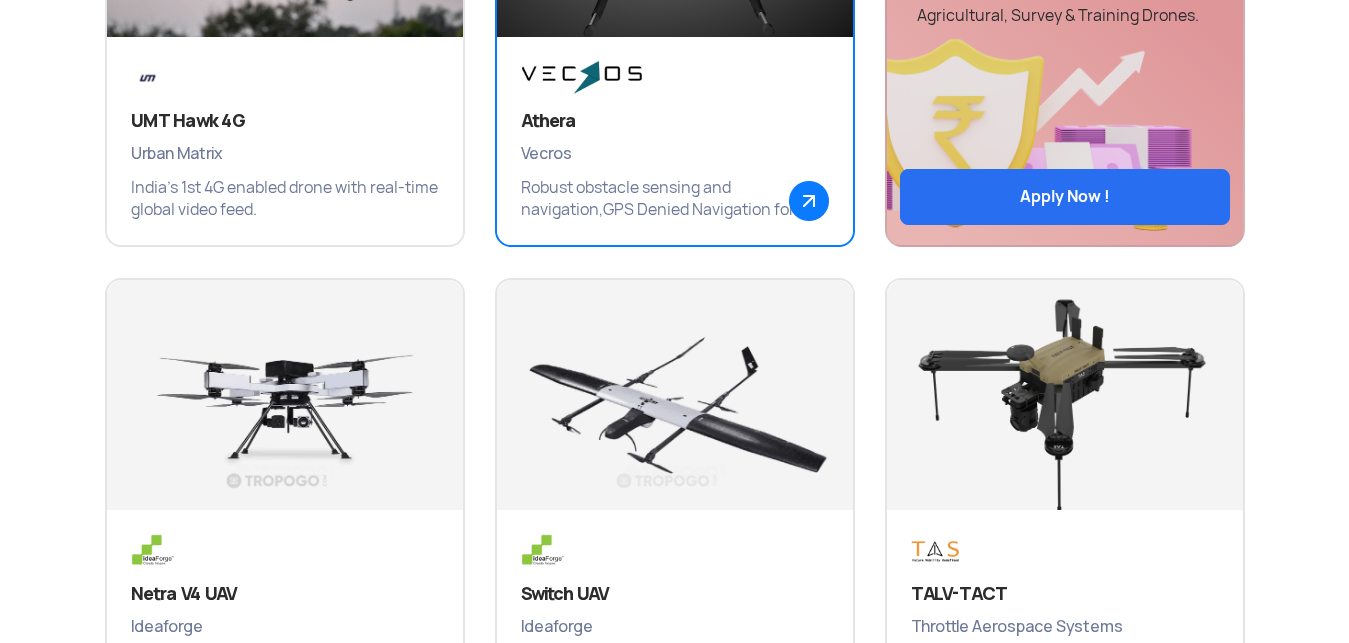 scroll, scrollTop: 1334, scrollLeft: 0, axis: vertical 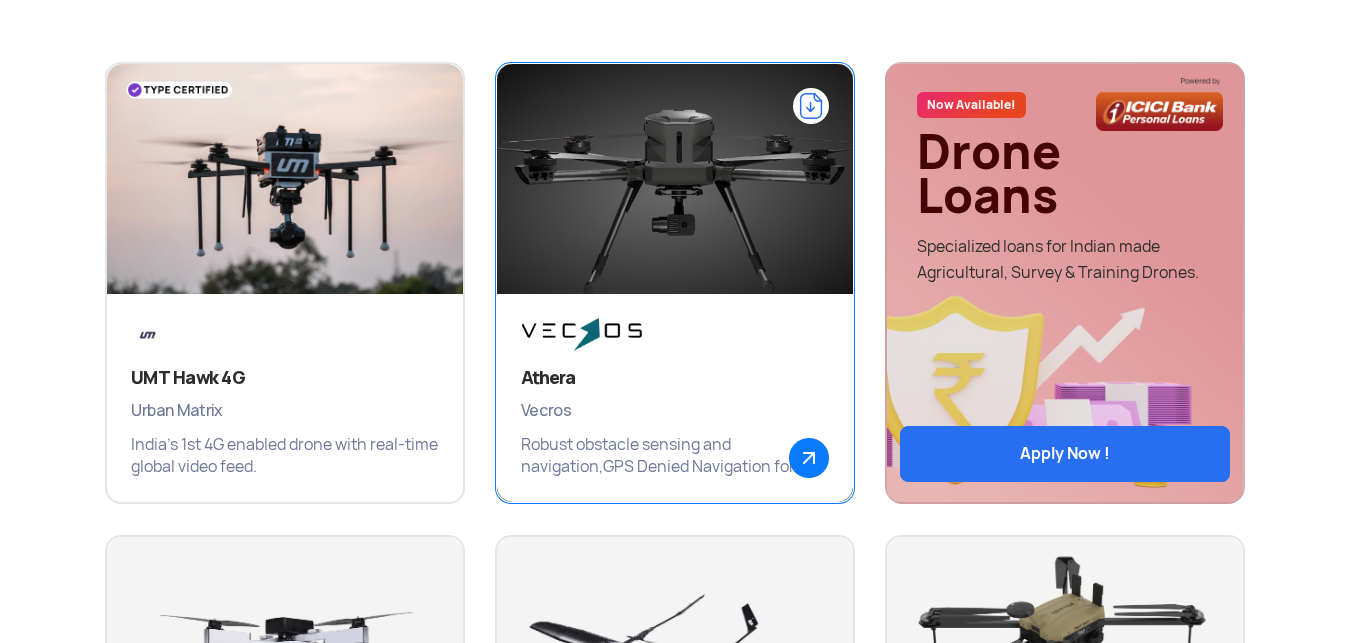 click at bounding box center (582, 334) 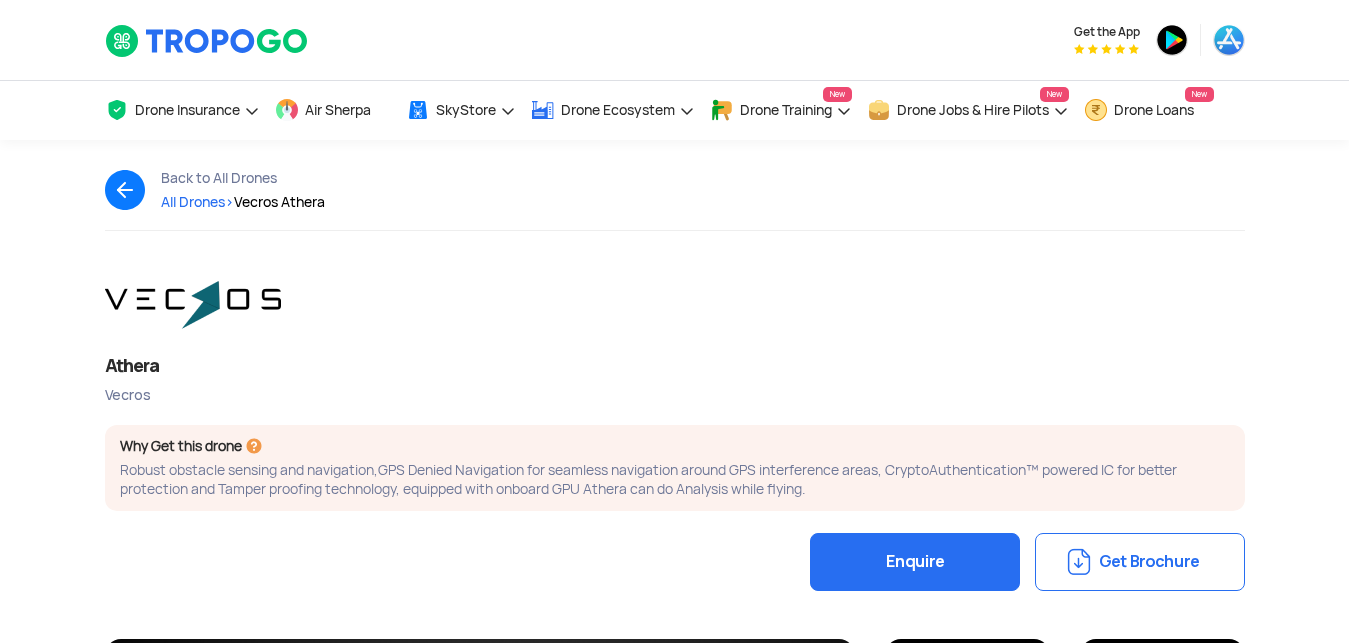 scroll, scrollTop: 102, scrollLeft: 0, axis: vertical 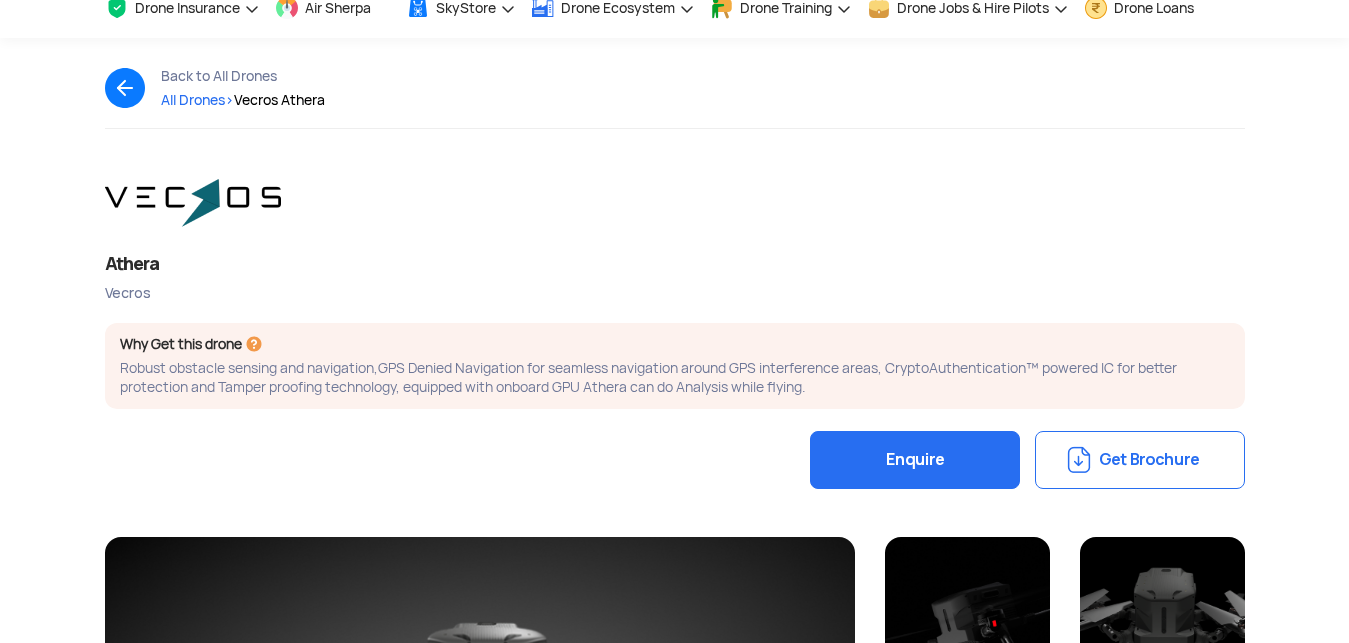 click on "Vecros" 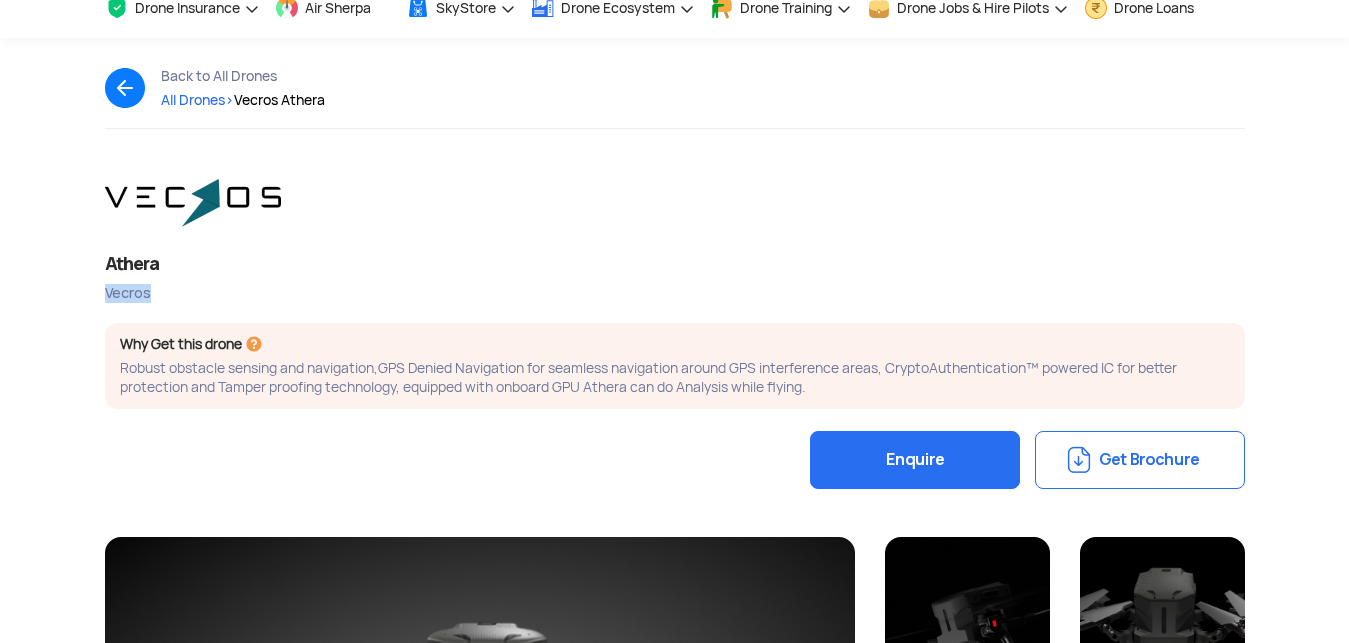 click on "Vecros" 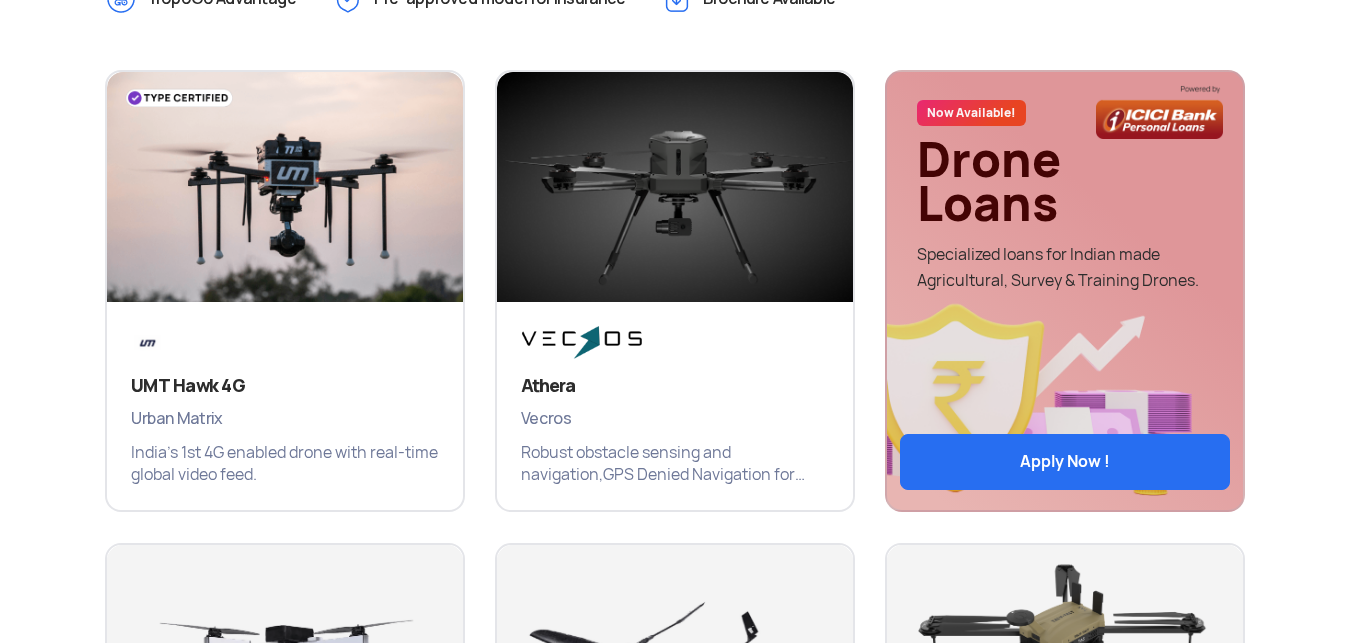 scroll, scrollTop: 1061, scrollLeft: 0, axis: vertical 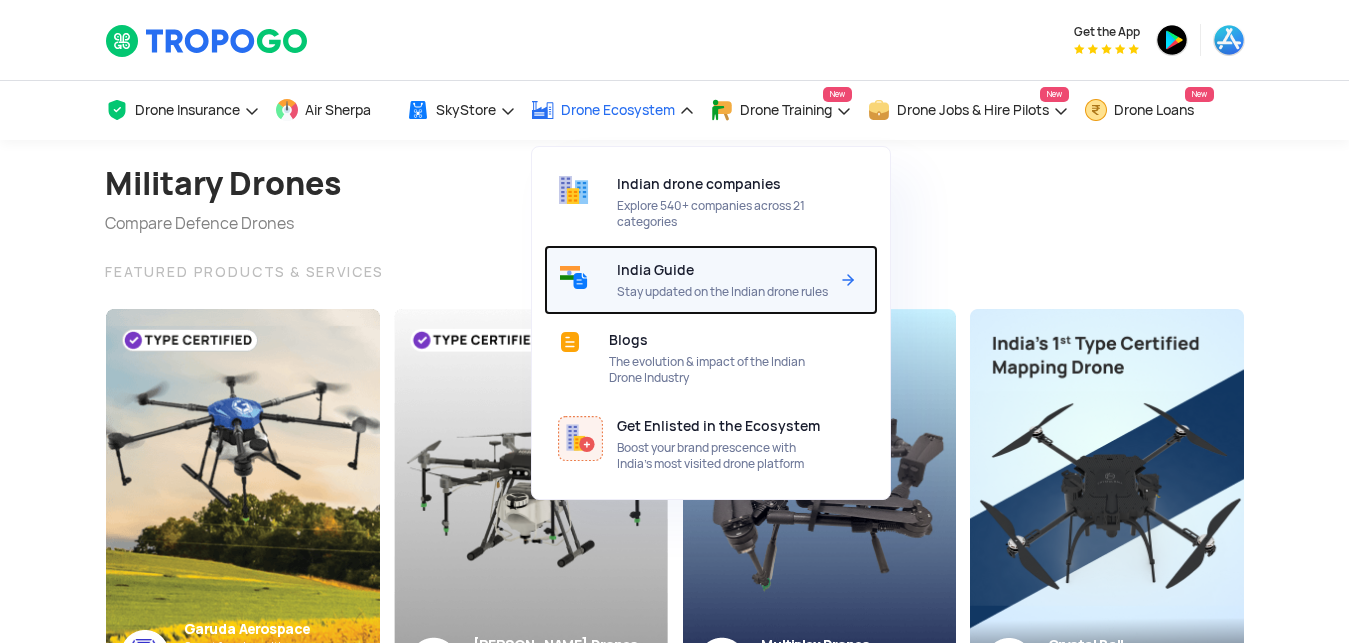 click on "Stay updated on the Indian drone rules" at bounding box center (722, 292) 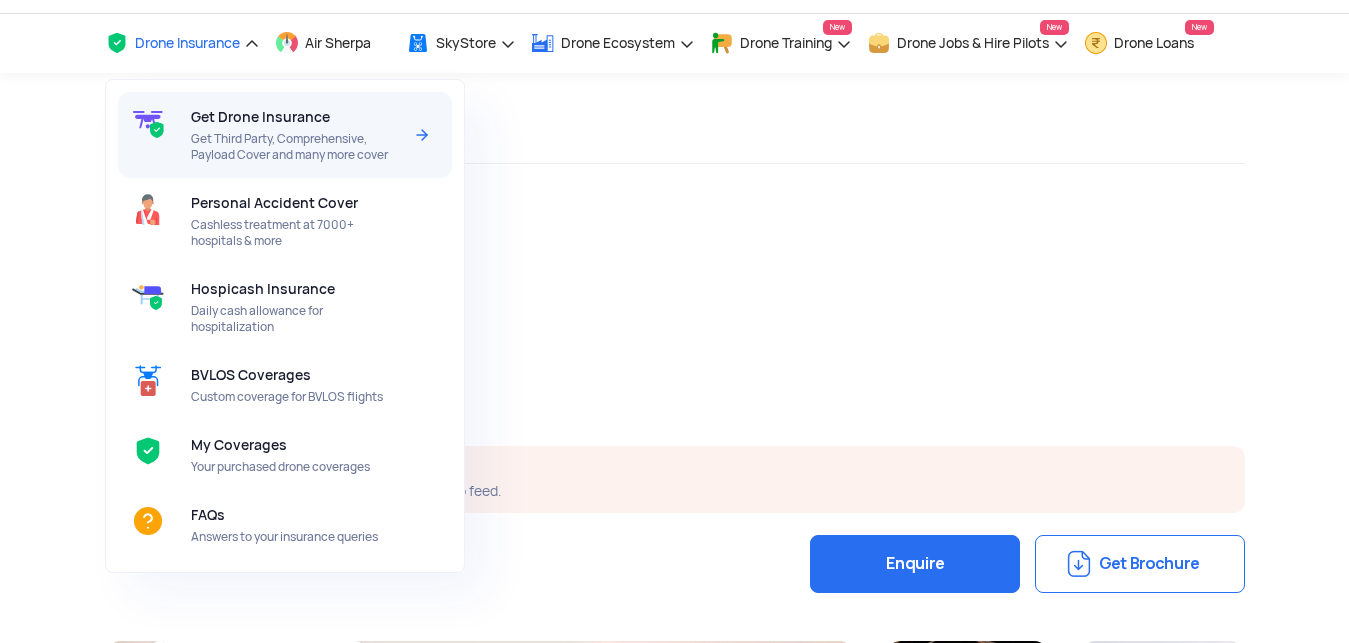 scroll, scrollTop: 83, scrollLeft: 0, axis: vertical 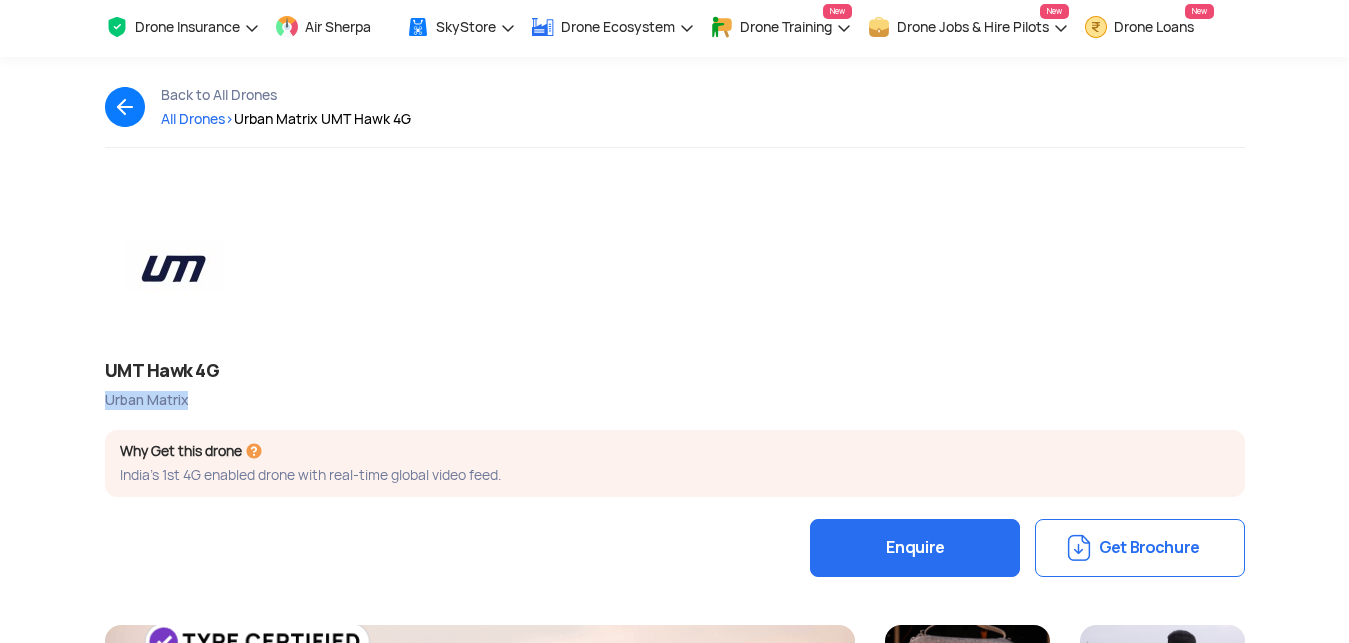 drag, startPoint x: 197, startPoint y: 400, endPoint x: 99, endPoint y: 395, distance: 98.12747 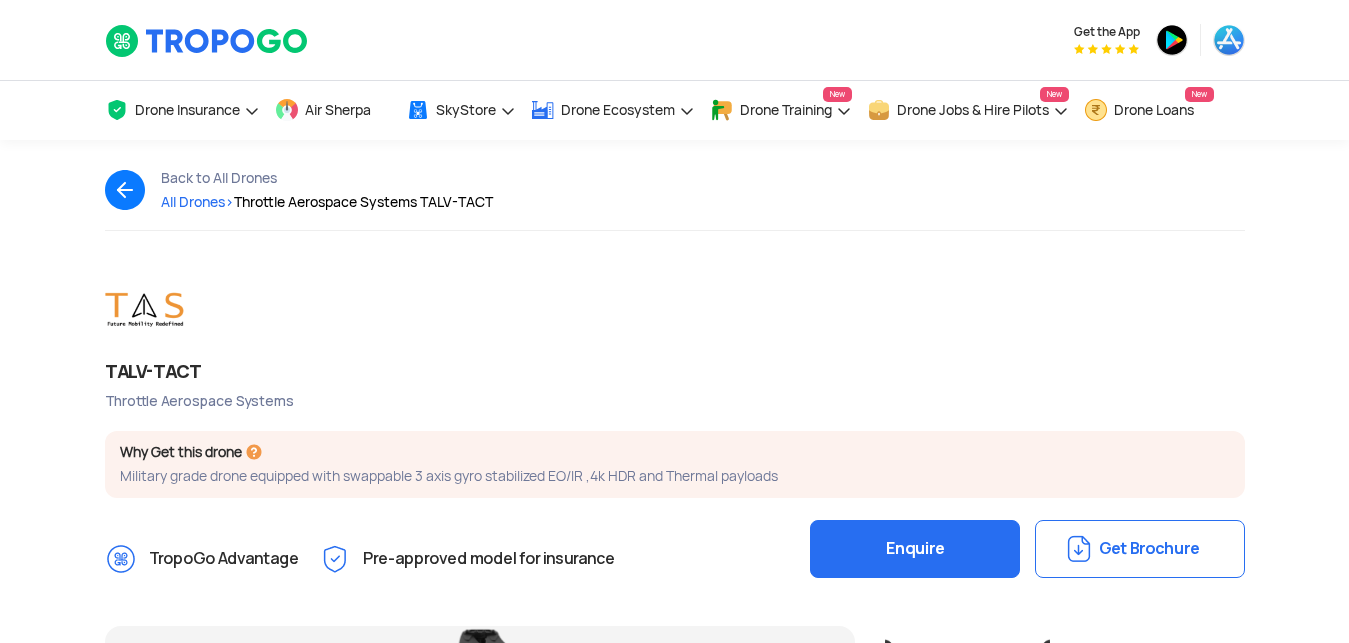 scroll, scrollTop: 0, scrollLeft: 0, axis: both 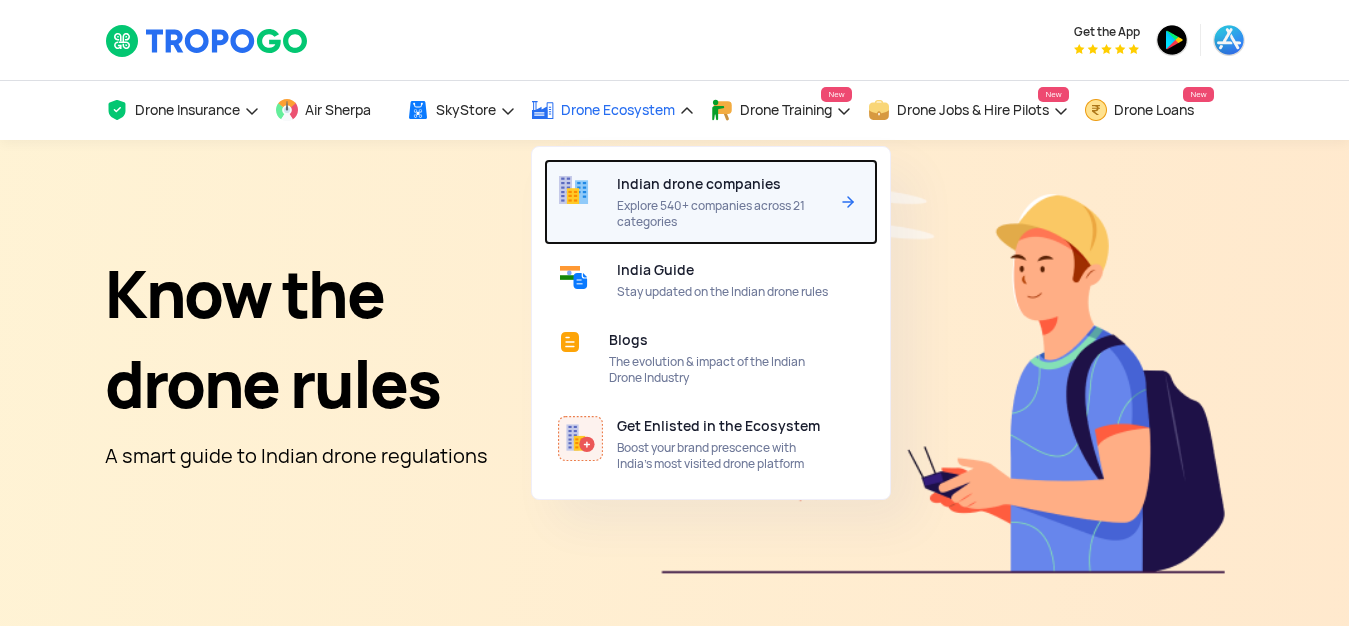 click on "Indian drone companies" at bounding box center (699, 184) 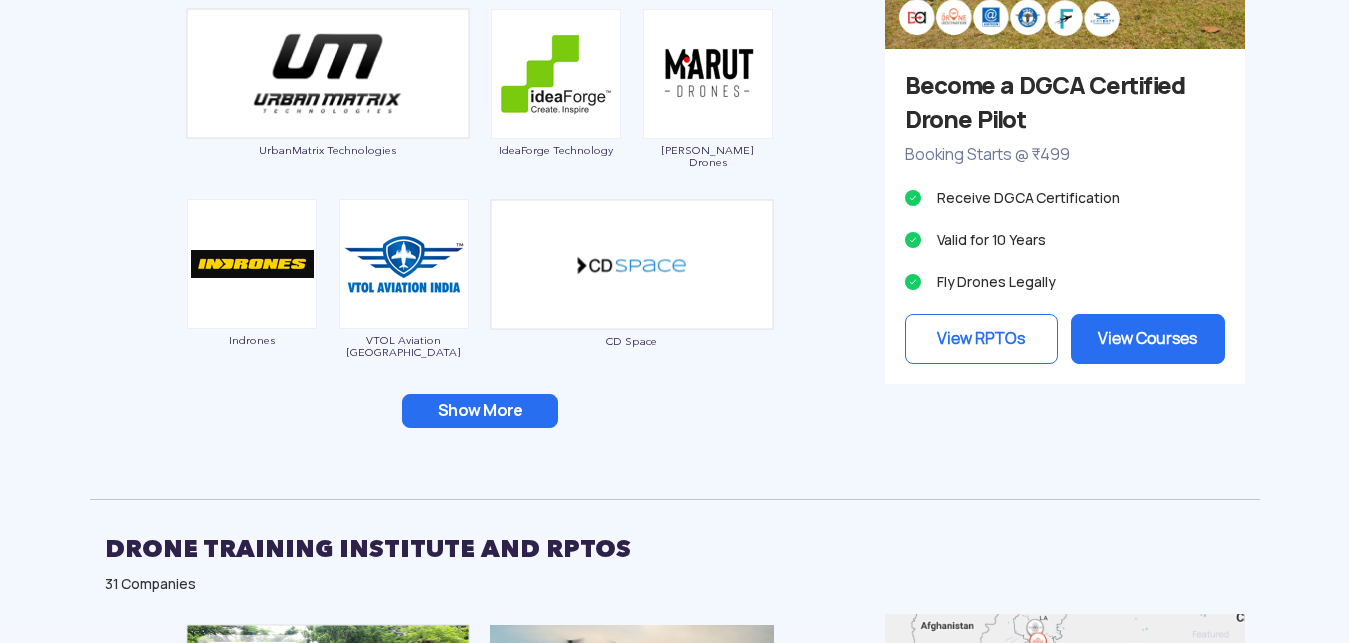 scroll, scrollTop: 2032, scrollLeft: 0, axis: vertical 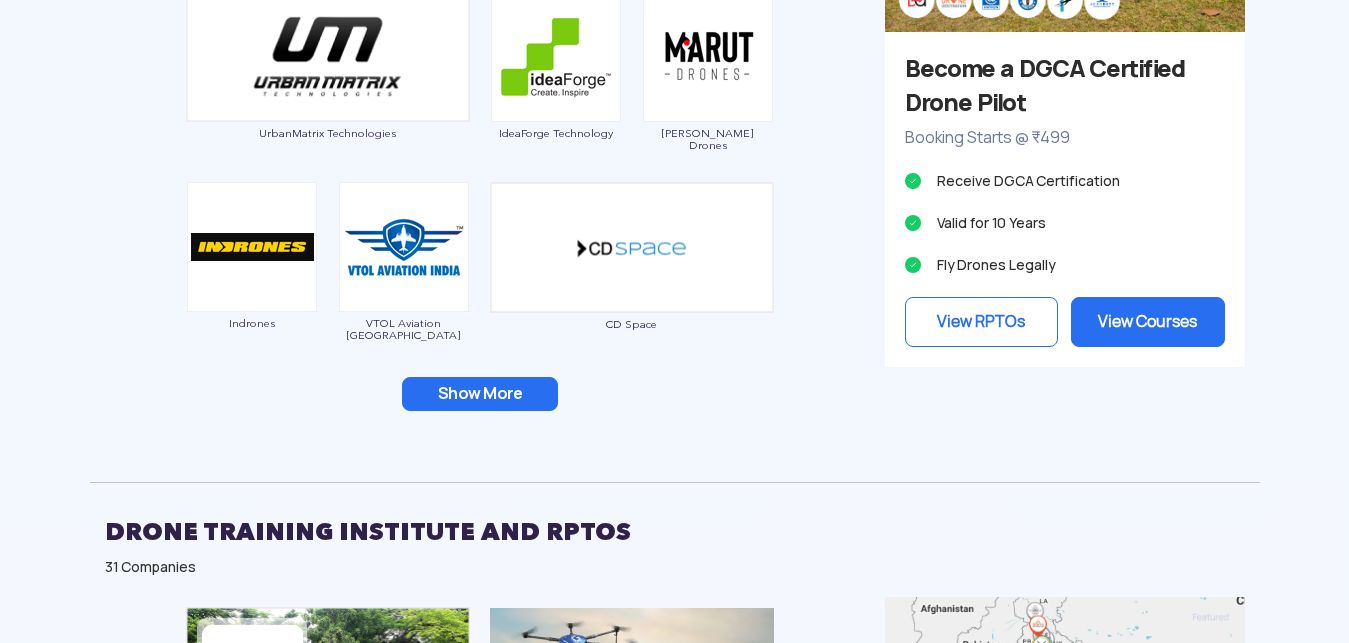 click on "Show More" at bounding box center [480, 394] 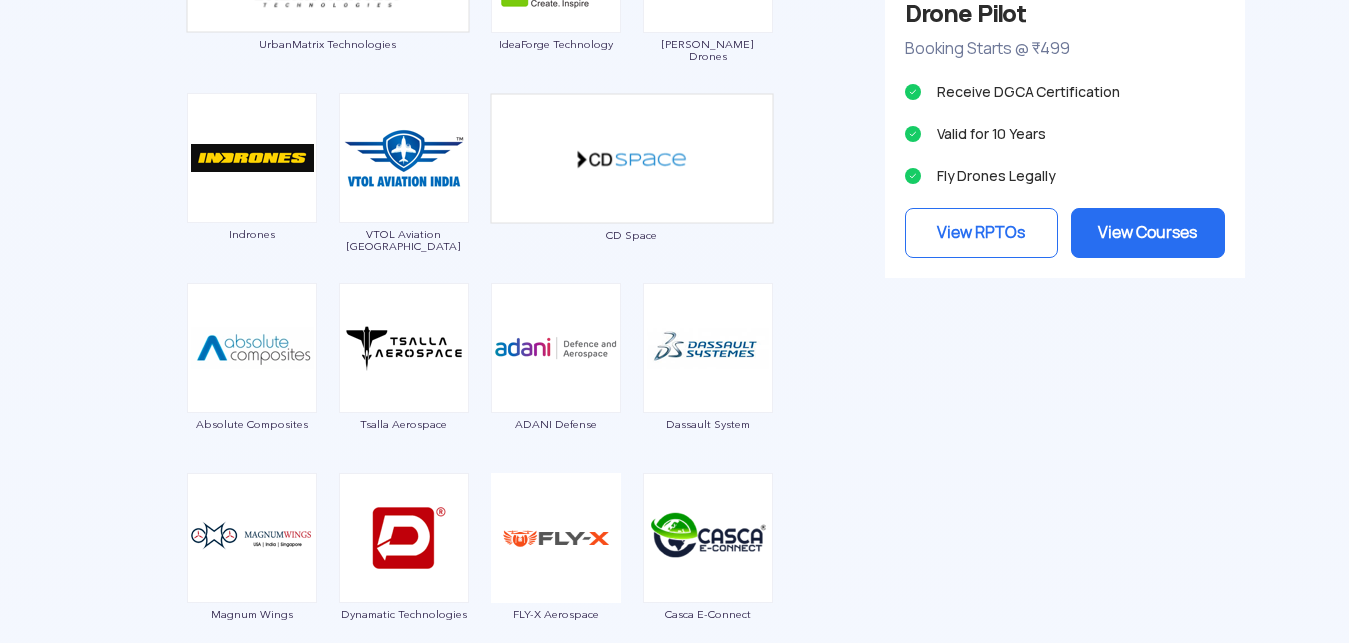 scroll, scrollTop: 2122, scrollLeft: 0, axis: vertical 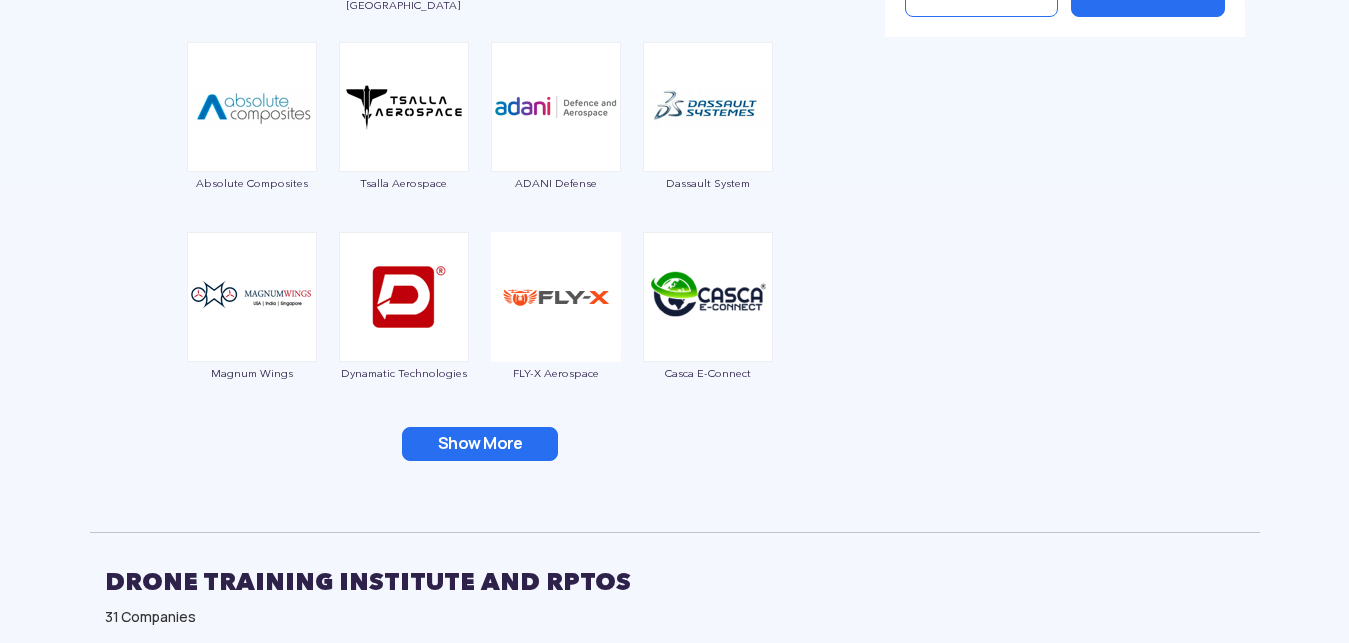 click on "Show More" at bounding box center [480, 444] 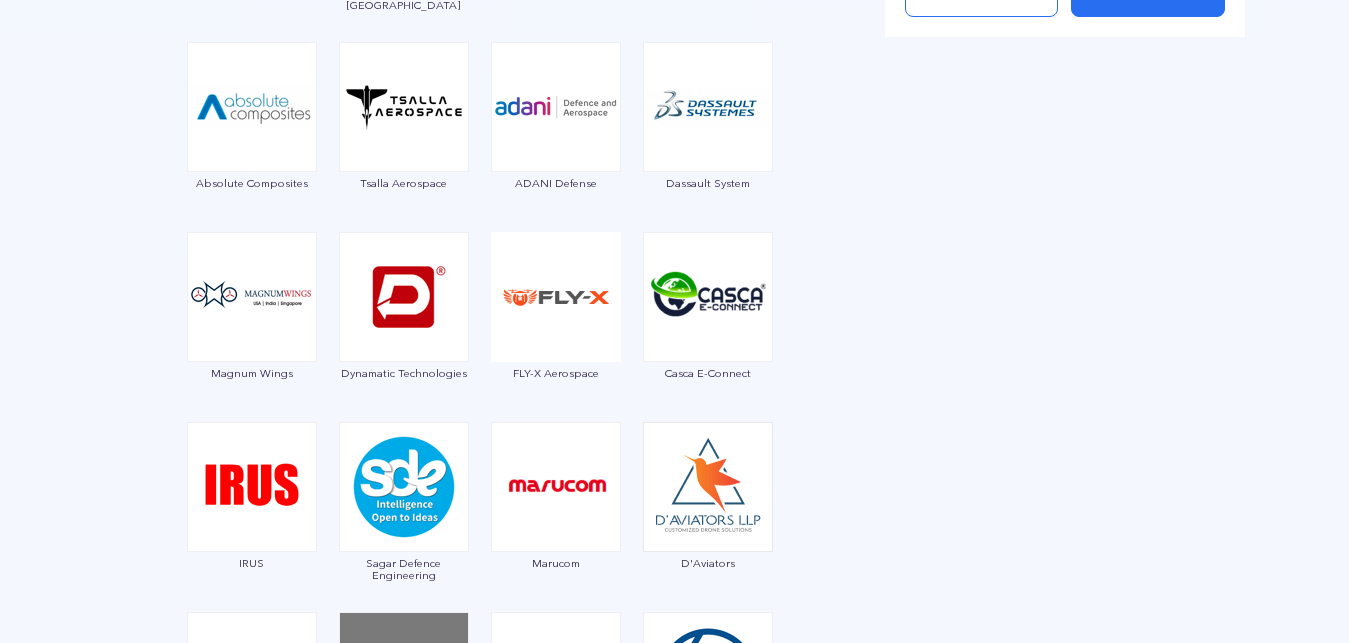 scroll, scrollTop: 2572, scrollLeft: 0, axis: vertical 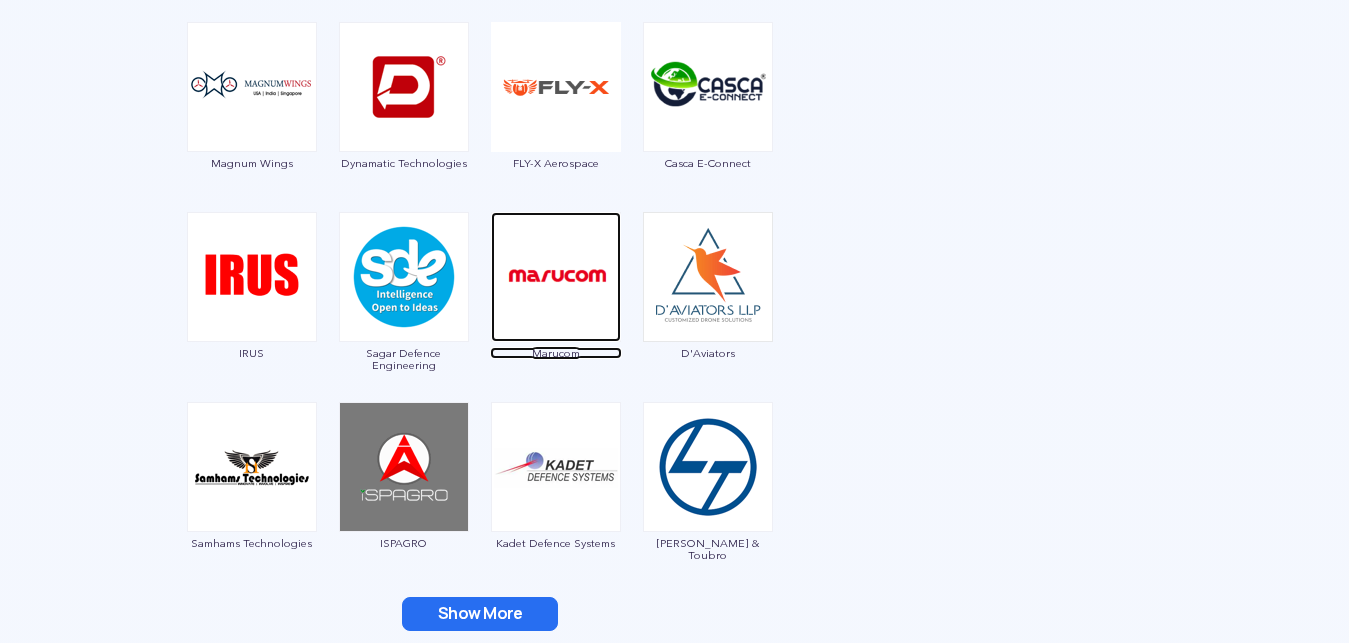 click at bounding box center [556, 277] 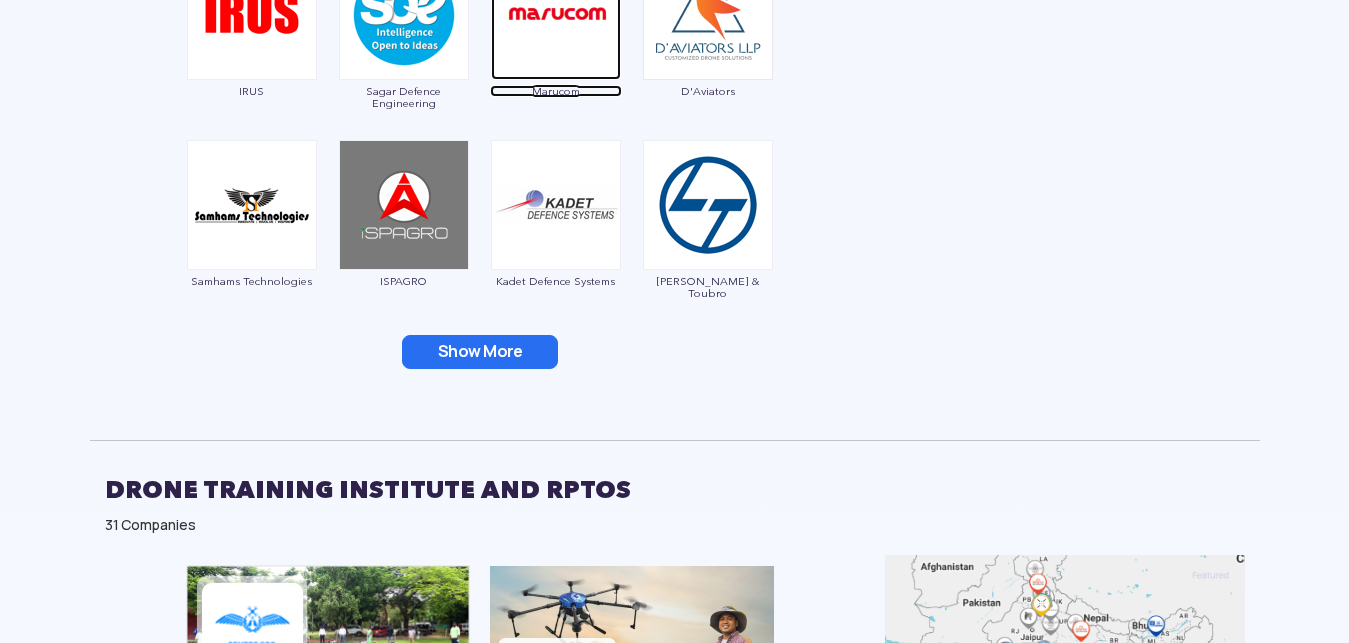 scroll, scrollTop: 2837, scrollLeft: 0, axis: vertical 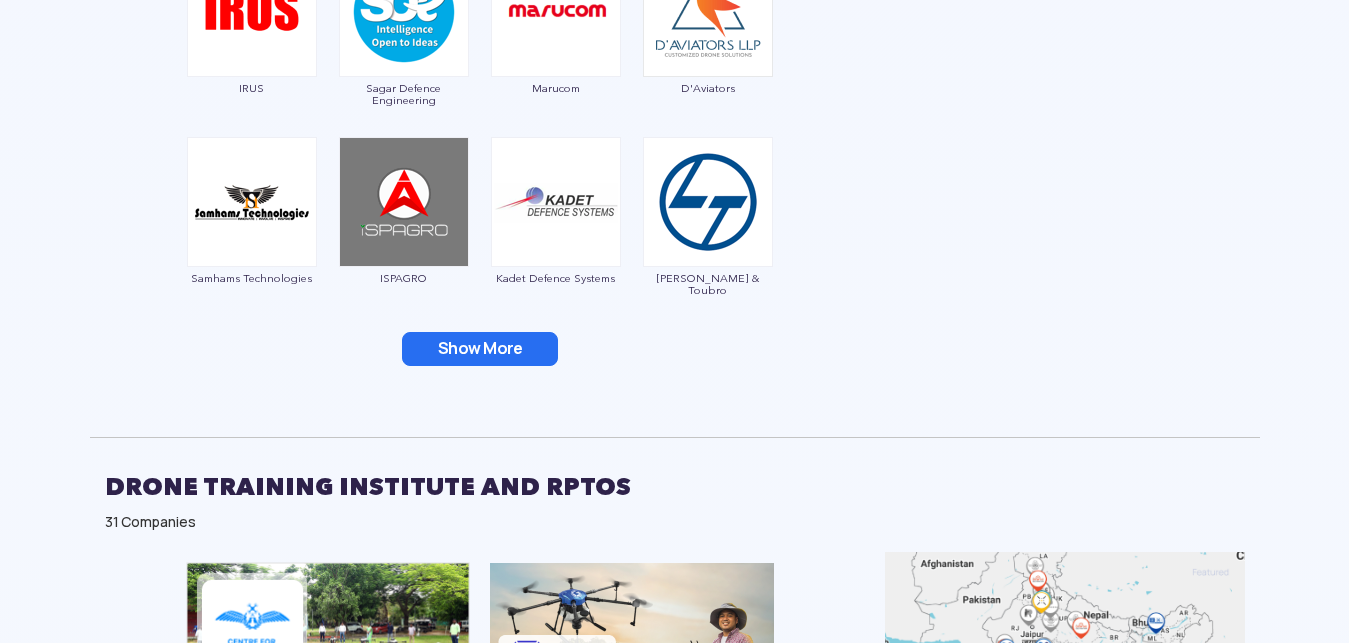 click at bounding box center [404, 202] 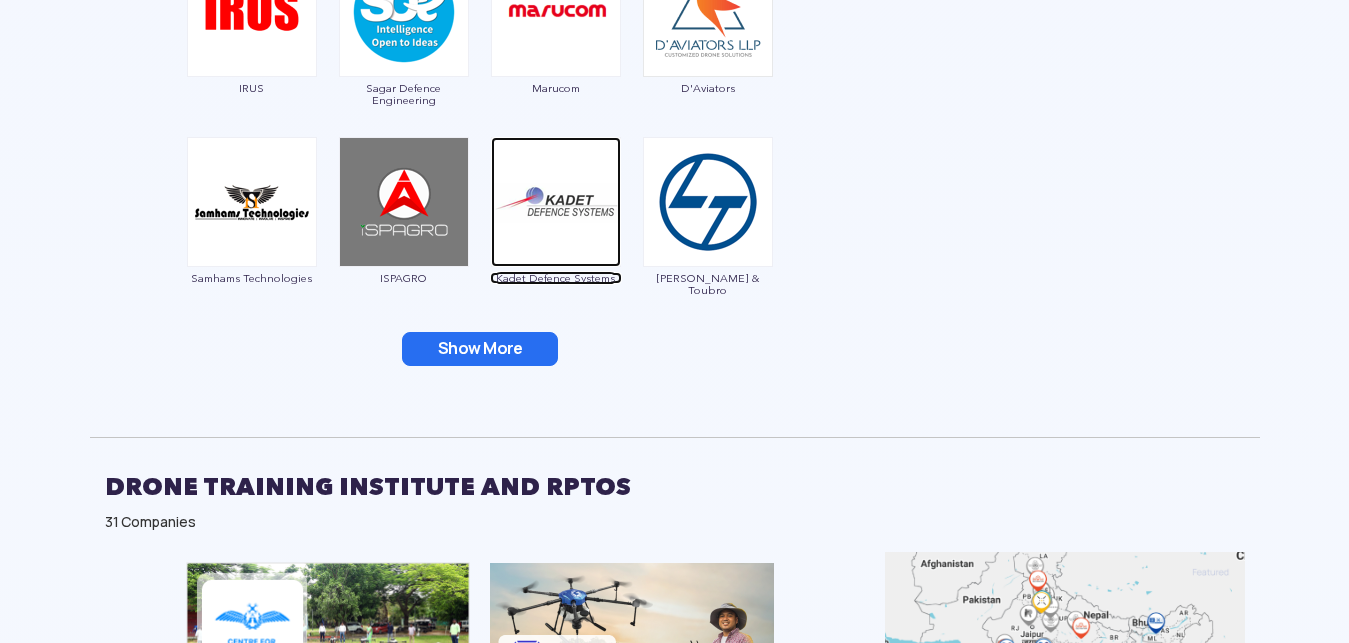 click at bounding box center (556, 202) 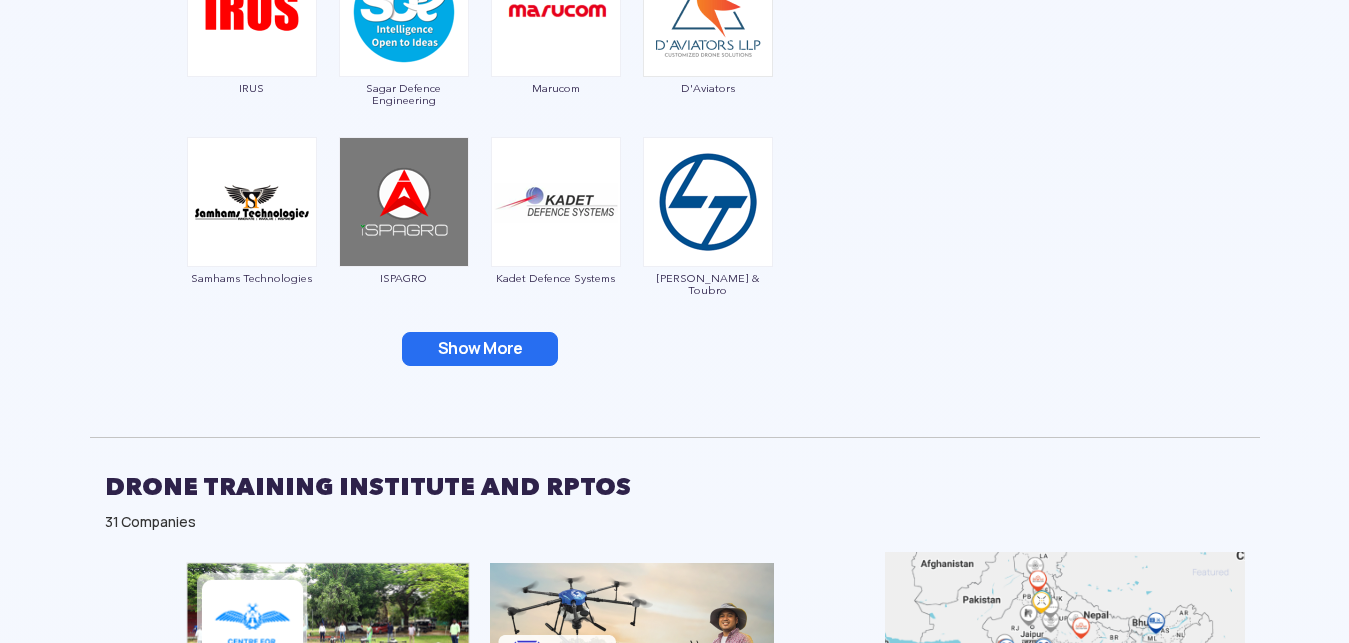 click on "Show More" at bounding box center (480, 349) 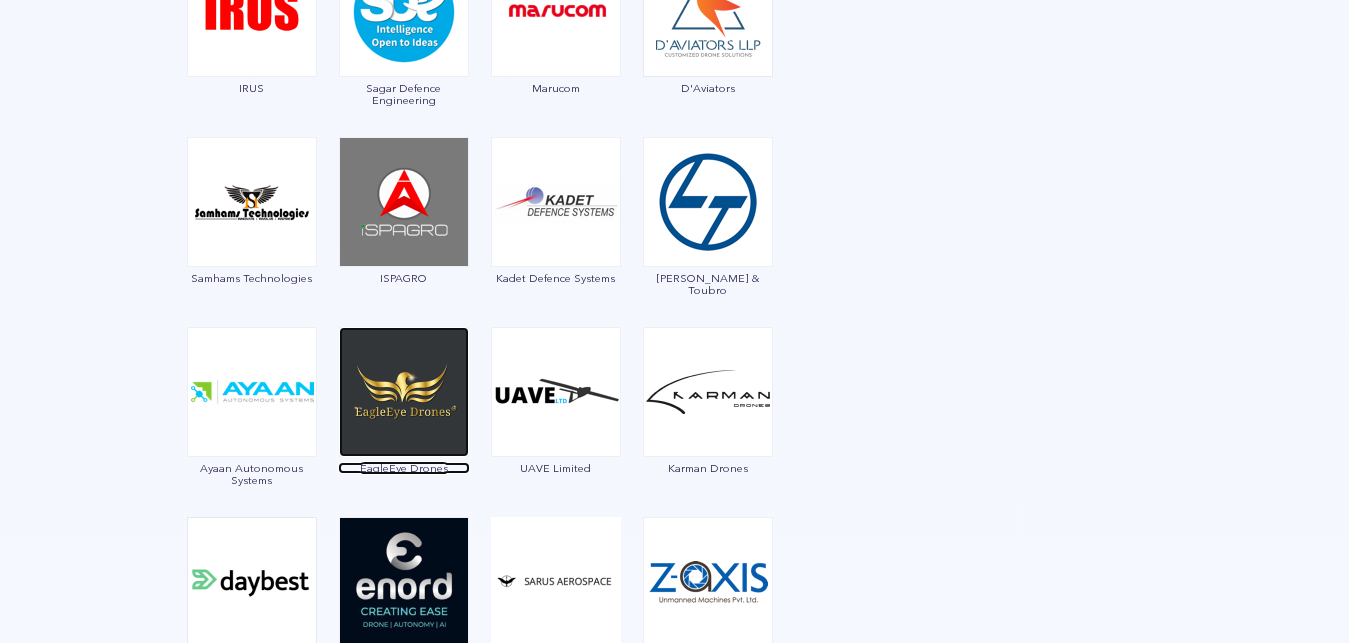 click at bounding box center [404, 392] 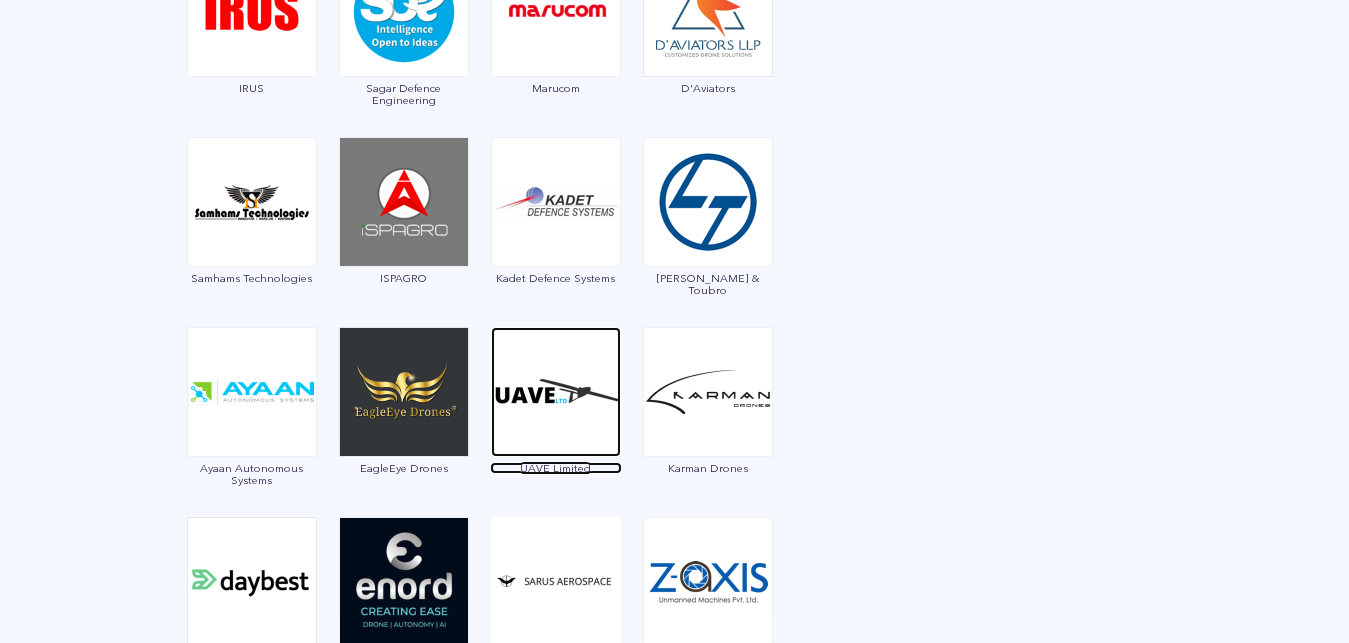 click at bounding box center (556, 392) 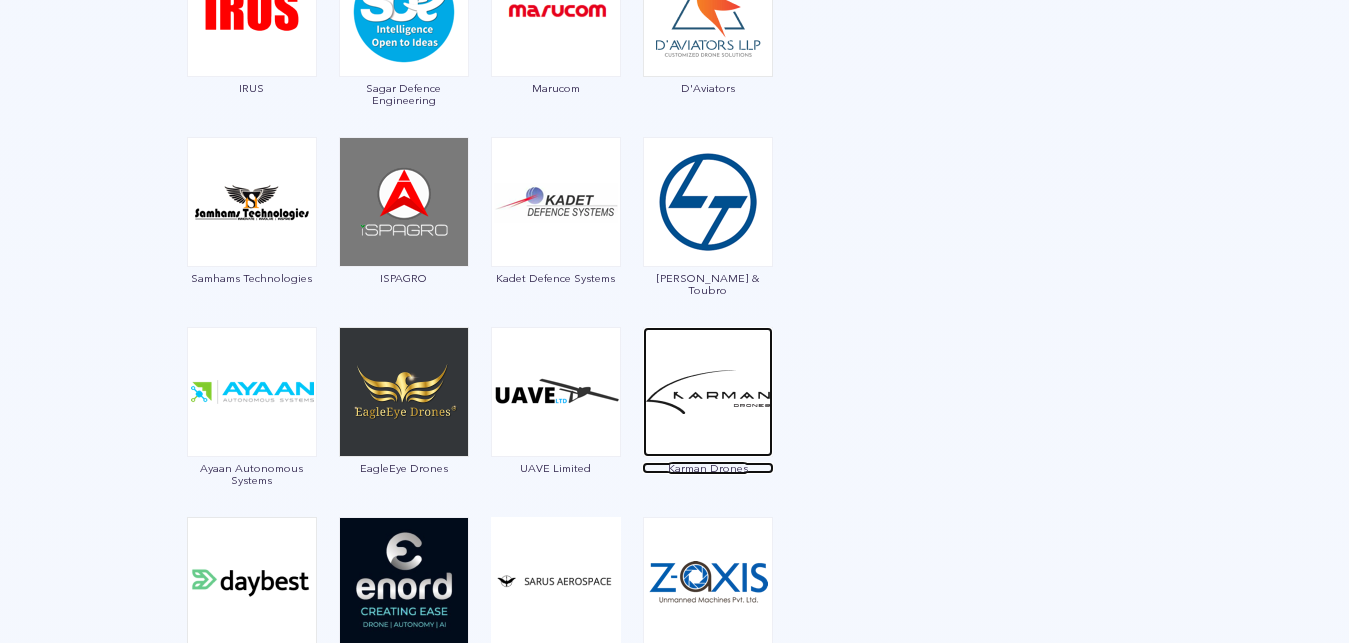 click at bounding box center (708, 392) 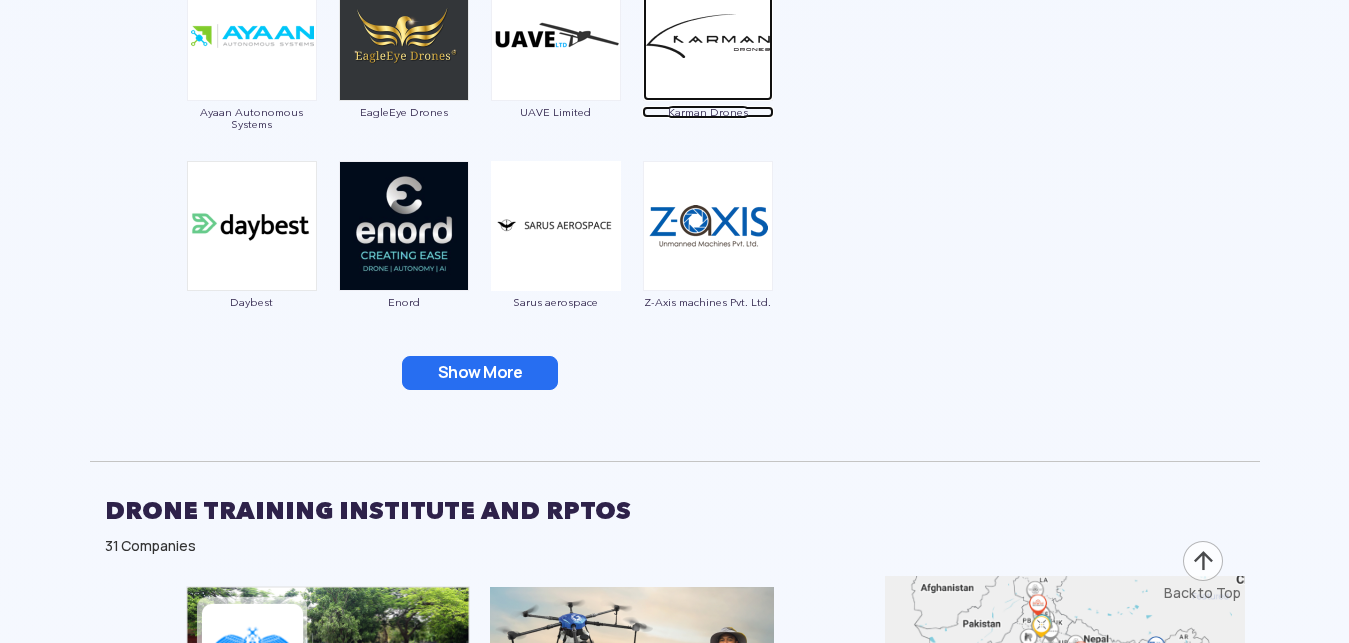 scroll, scrollTop: 3198, scrollLeft: 0, axis: vertical 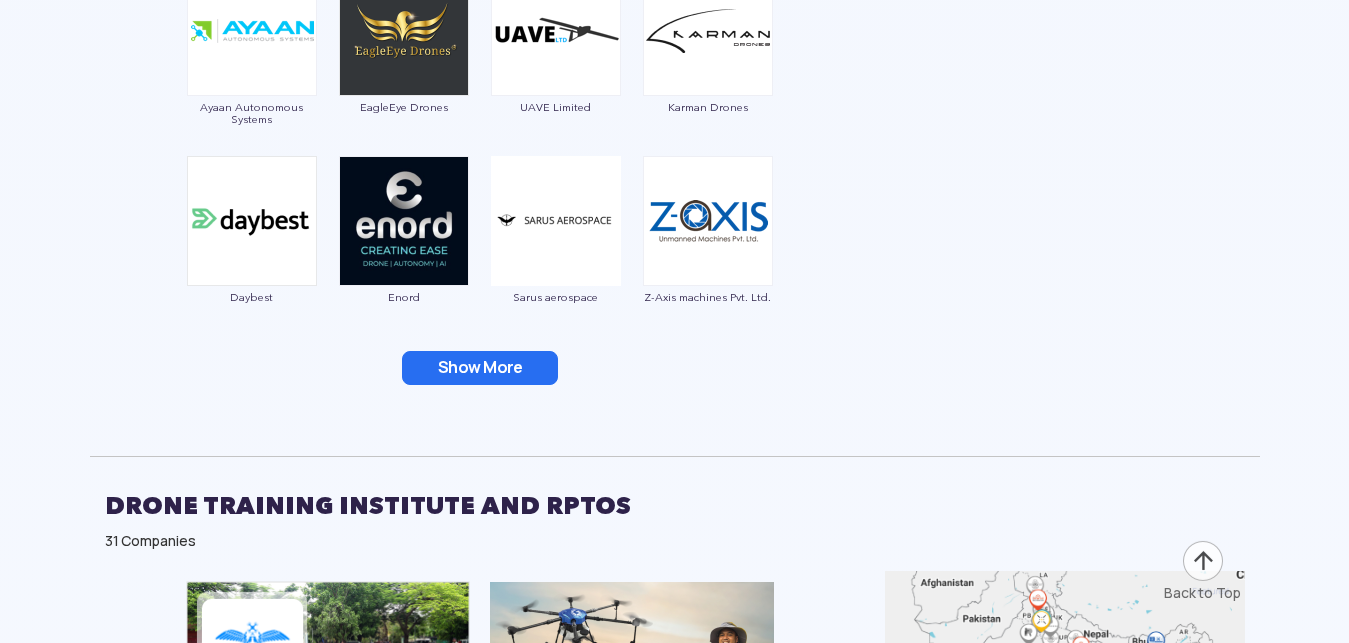 click on "Show More" at bounding box center [480, 368] 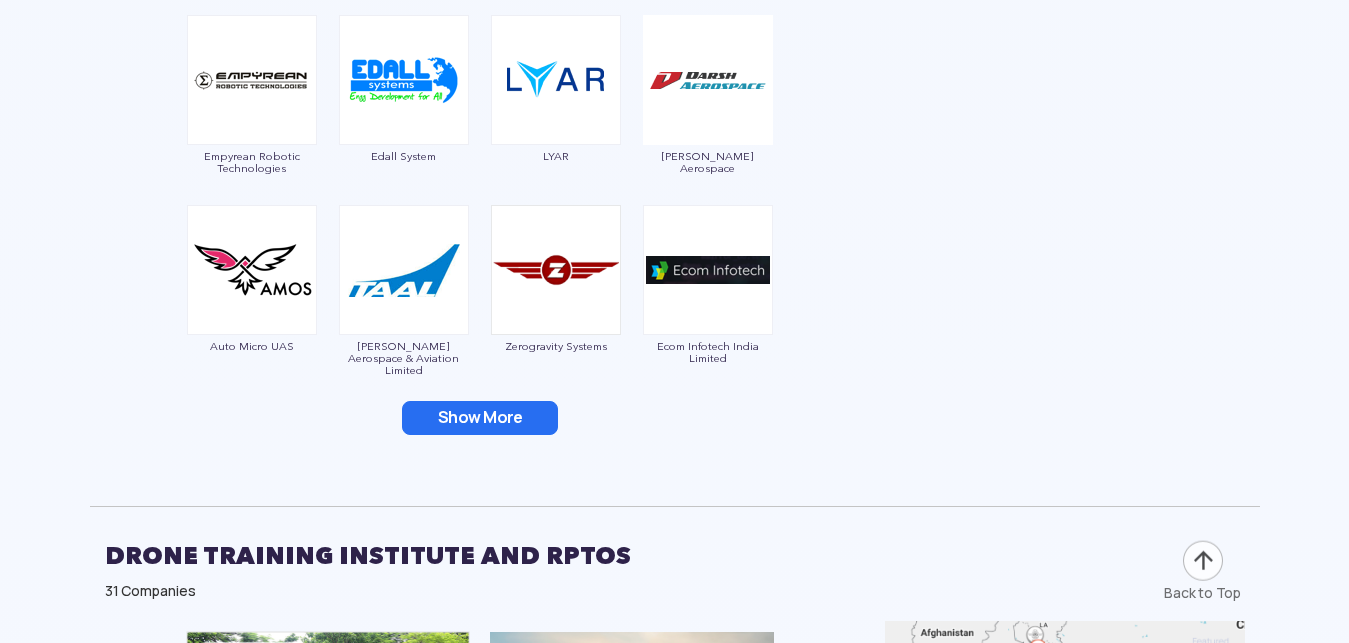 scroll, scrollTop: 3530, scrollLeft: 0, axis: vertical 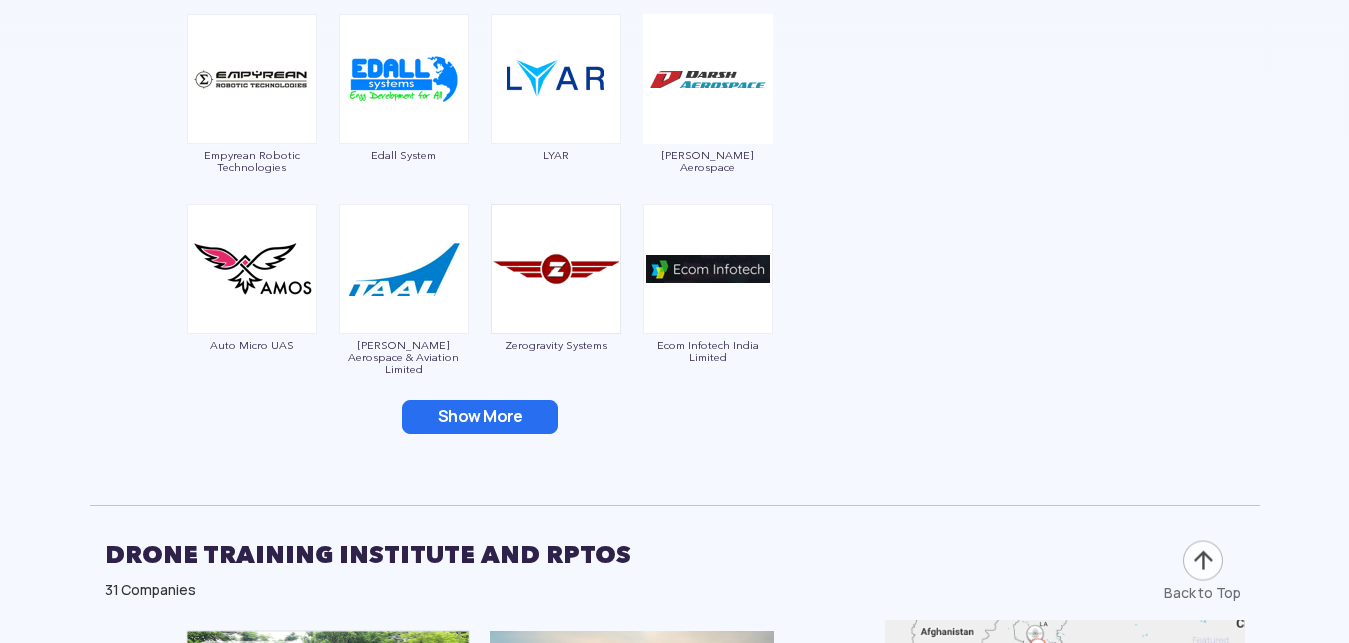 click on "Show More" at bounding box center [480, 417] 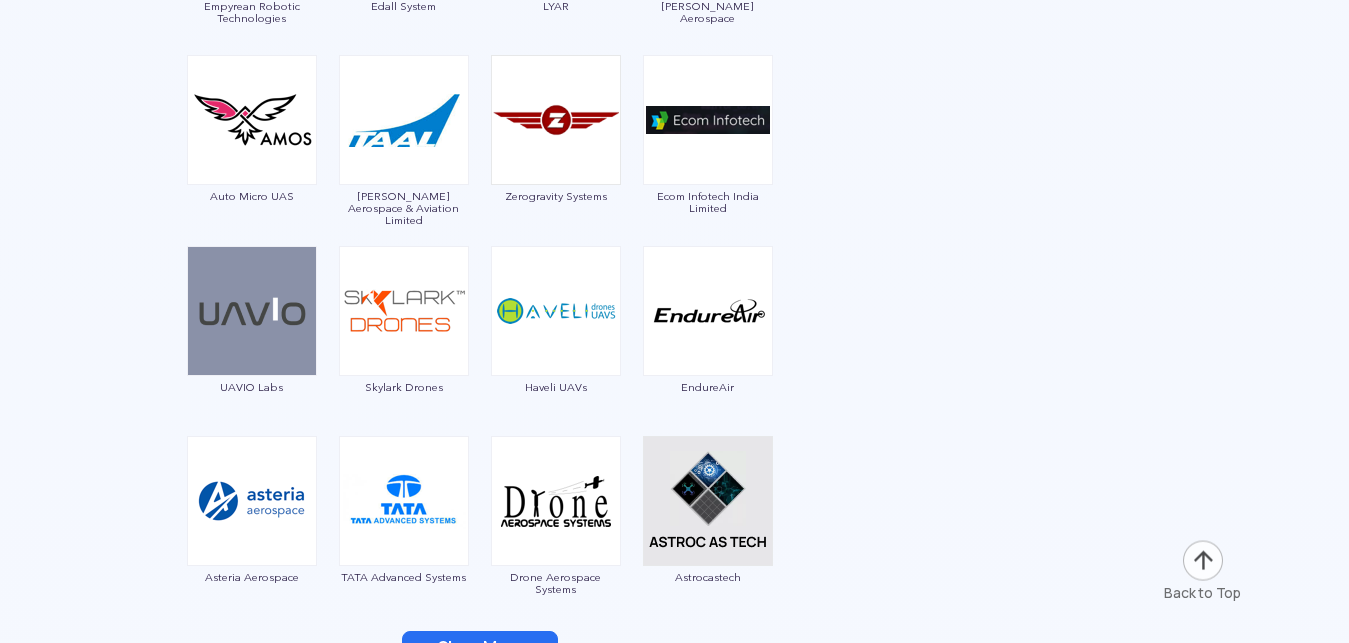 scroll, scrollTop: 3692, scrollLeft: 0, axis: vertical 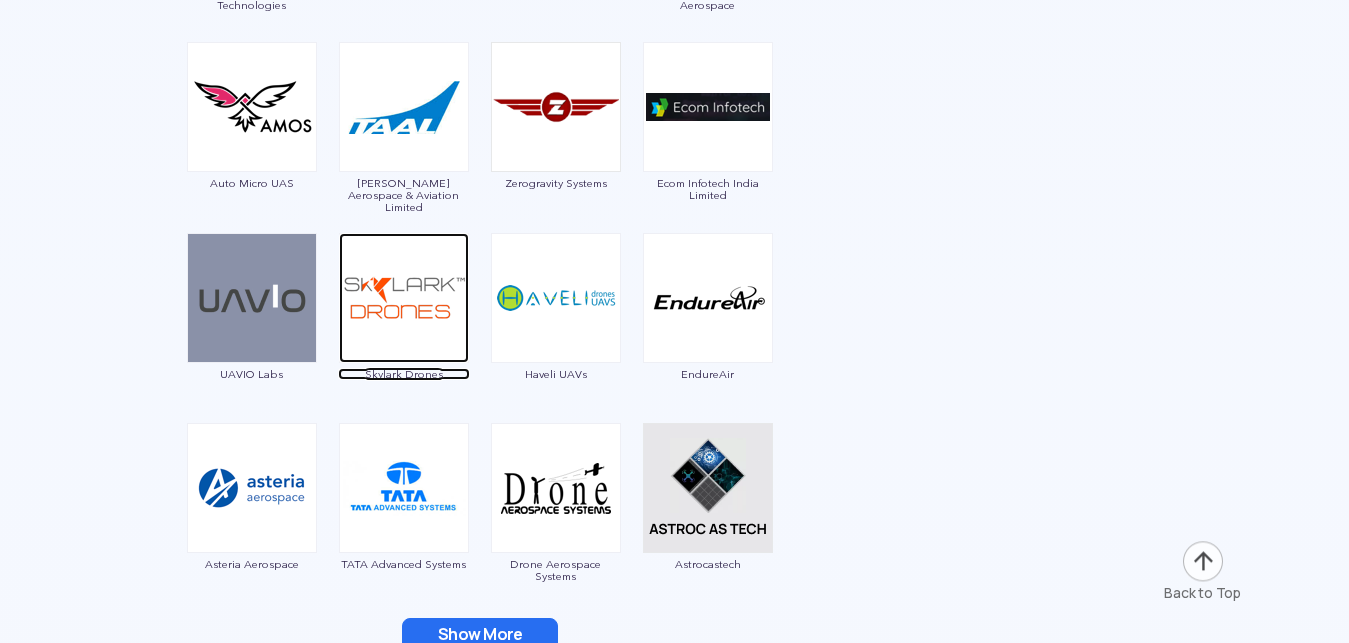 click at bounding box center [404, 298] 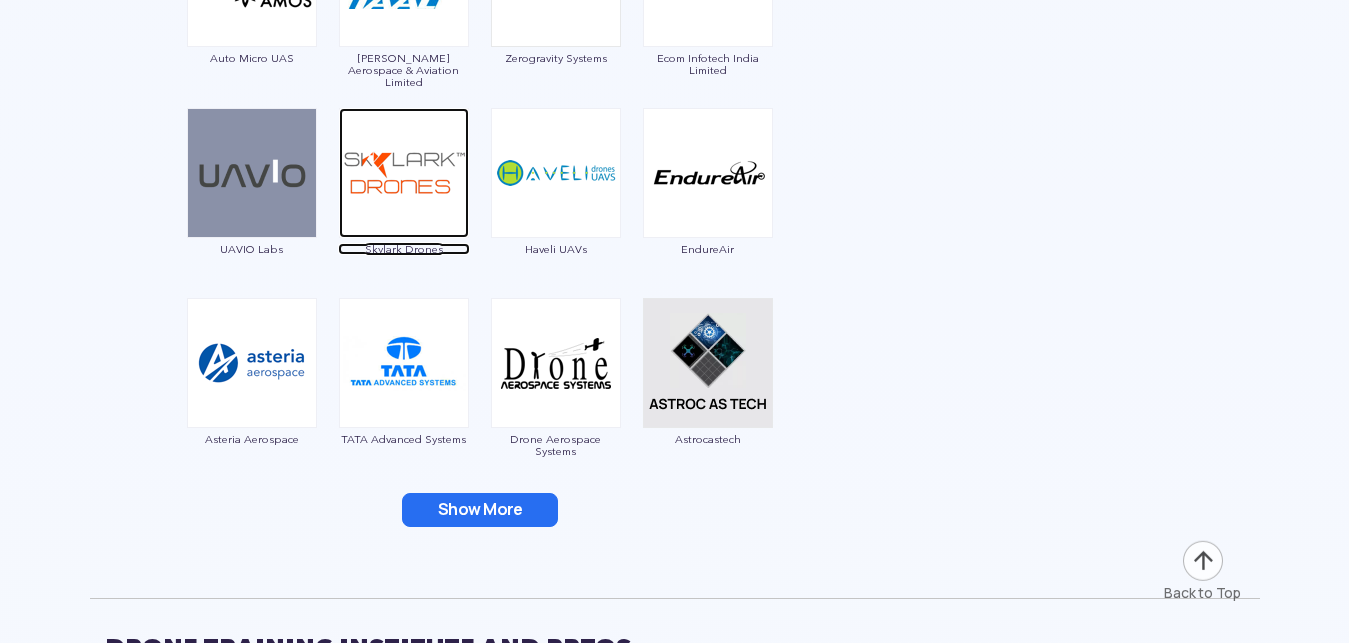 scroll, scrollTop: 3818, scrollLeft: 0, axis: vertical 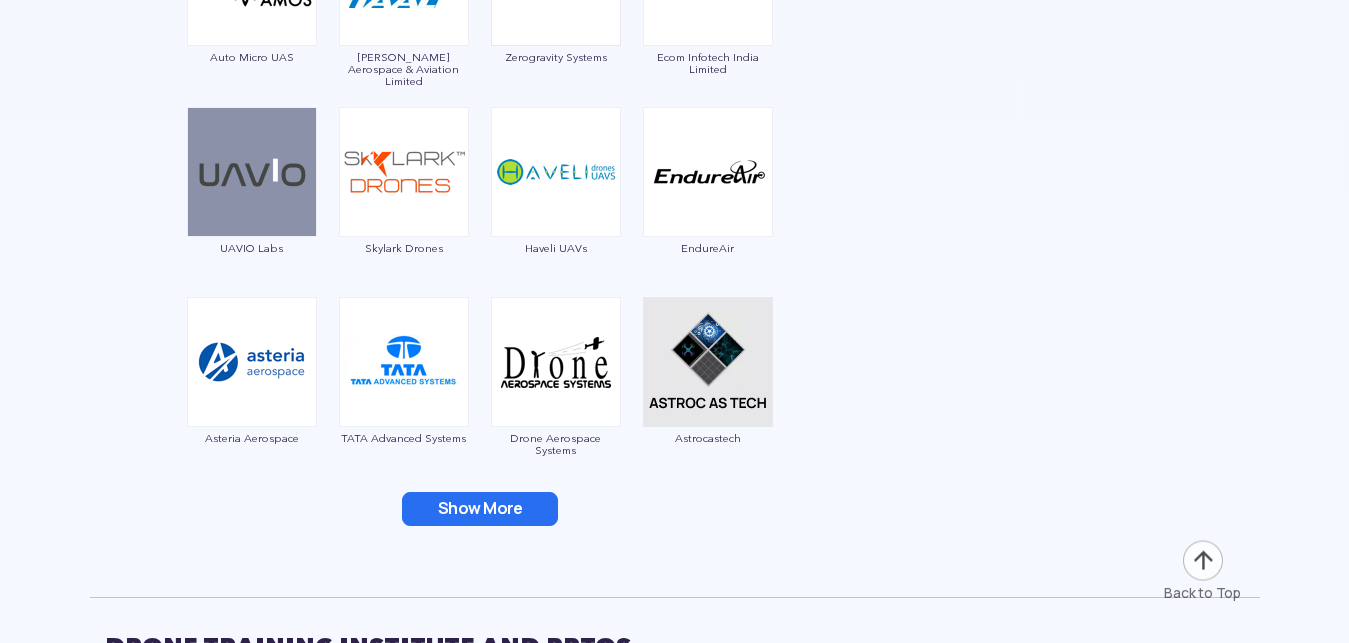 click on "Garuda Aerospace Throttle Aerospace General Aeronautics Redwing Labs Dhaksha Unmanned Systems Crystal Ball Thanos Technologies Paras Aerospace Tech Eagle Scandron Newspace Research UrbanMatrix Technologies IdeaForge Technology Marut Drones Indrones VTOL Aviation India CD Space Absolute Composites Tsalla Aerospace ADANI Defense Dassault System Magnum Wings Dynamatic Technologies FLY-X Aerospace Casca E-Connect IRUS Sagar Defence Engineering Marucom D'Aviators Samhams Technologies ISPAGRO Kadet Defence Systems Larsen & Toubro Ayaan Autonomous Systems EagleEye Drones UAVE Limited Karman Drones Daybest Enord Sarus aerospace Z-Axis machines Pvt. Ltd. Empyrean Robotic Technologies Edall System LYAR Darsh Aerospace Auto Micro UAS Taneja Aerospace & Aviation Limited Zerogravity Systems Ecom Infotech India Limited UAVIO Labs Skylark Drones Haveli UAVs EndureAir Asteria Aerospace TATA Advanced Systems Drone Aerospace Systems Astrocastech Skykrafts Aerospace Aarav Unmanned Systems Ayaan Autonomous Systems DTOWN ROBOTICS" at bounding box center (480, -1003) 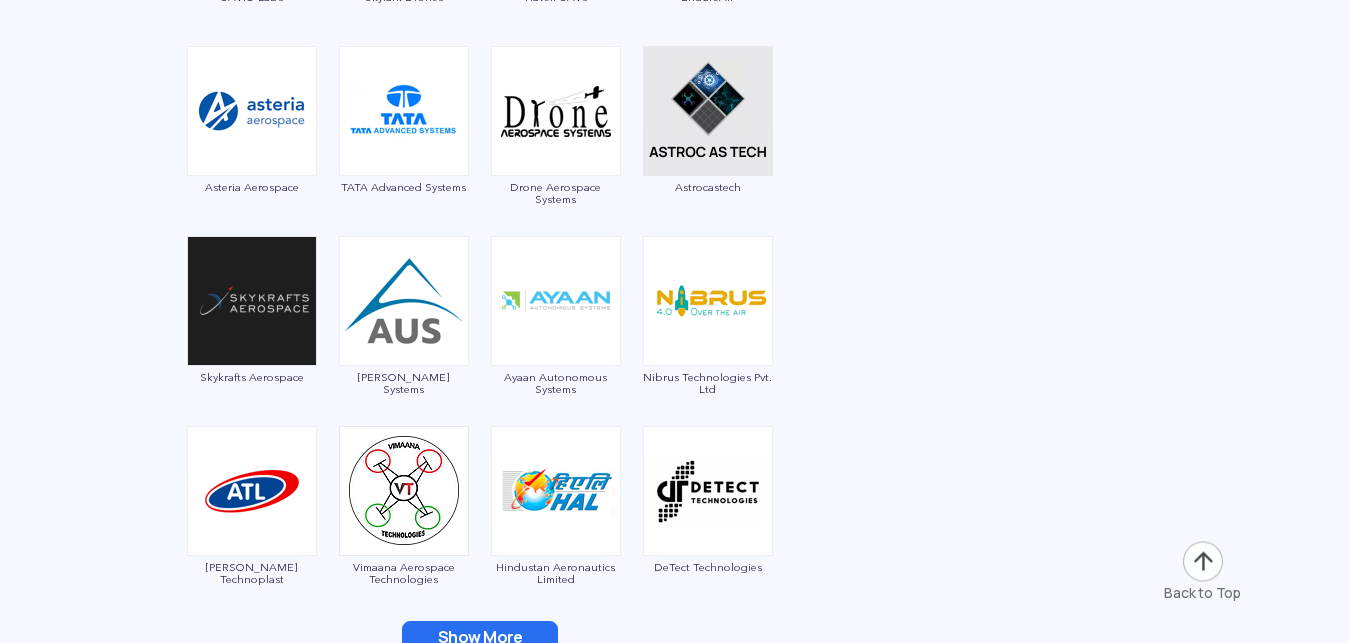 scroll, scrollTop: 4071, scrollLeft: 0, axis: vertical 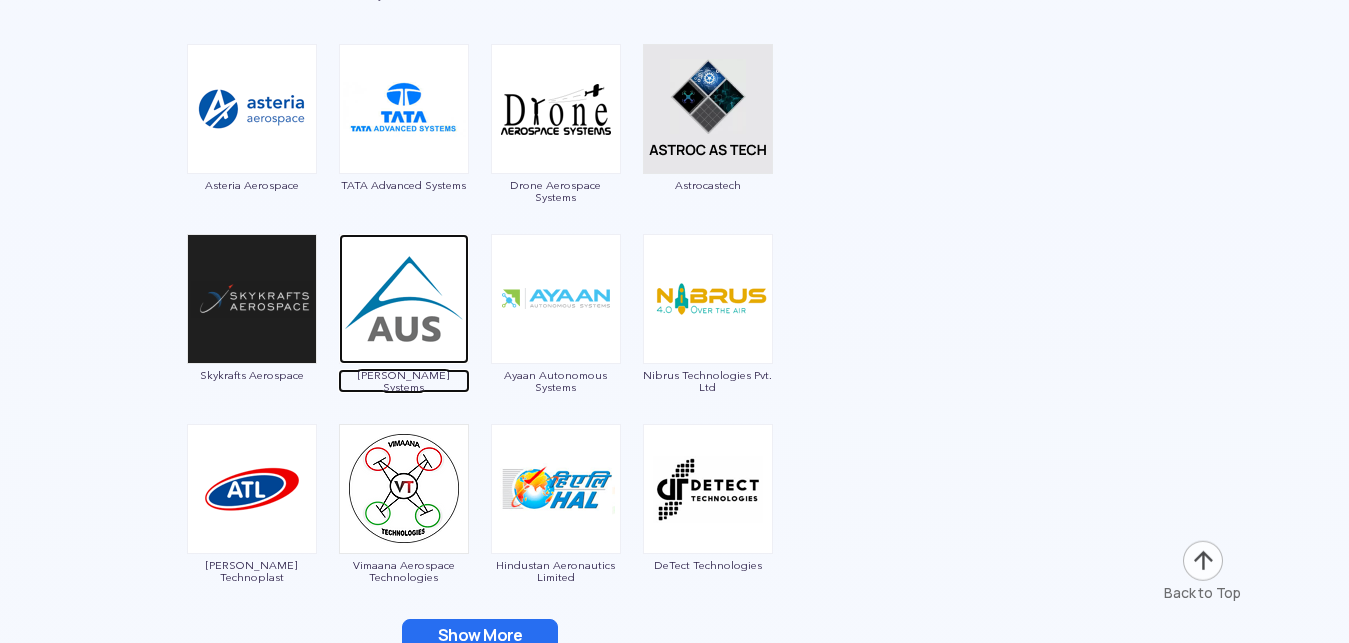 click at bounding box center [404, 299] 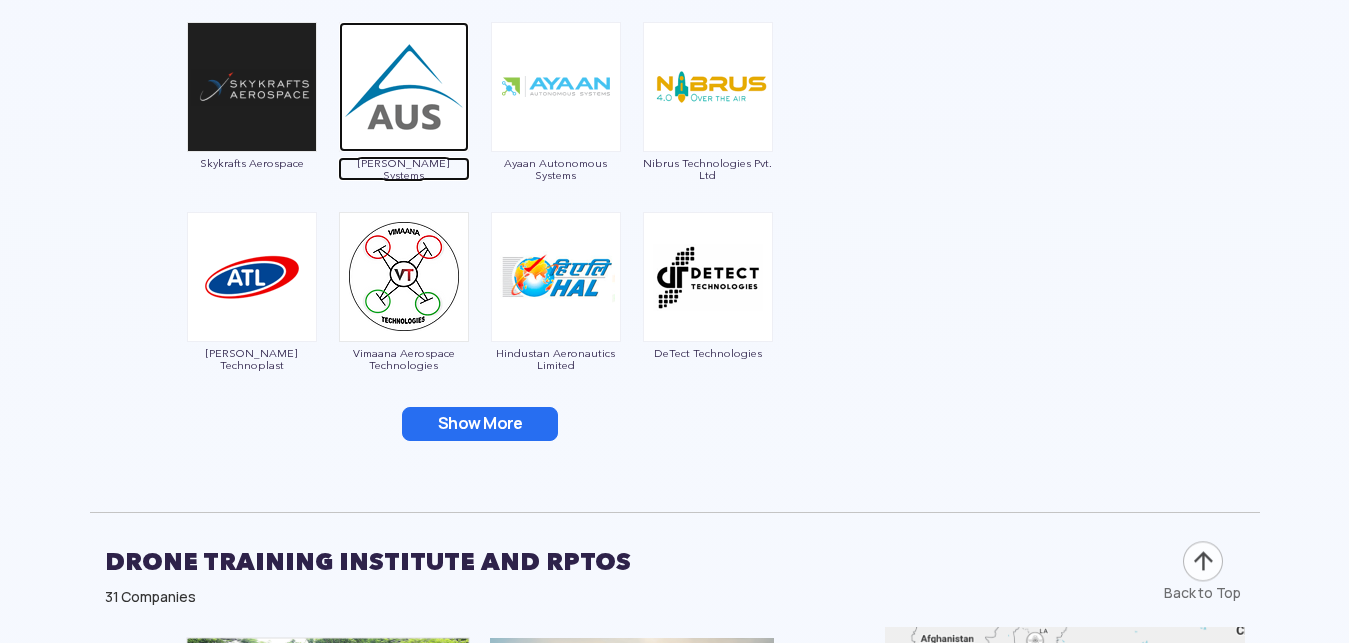 scroll, scrollTop: 4287, scrollLeft: 0, axis: vertical 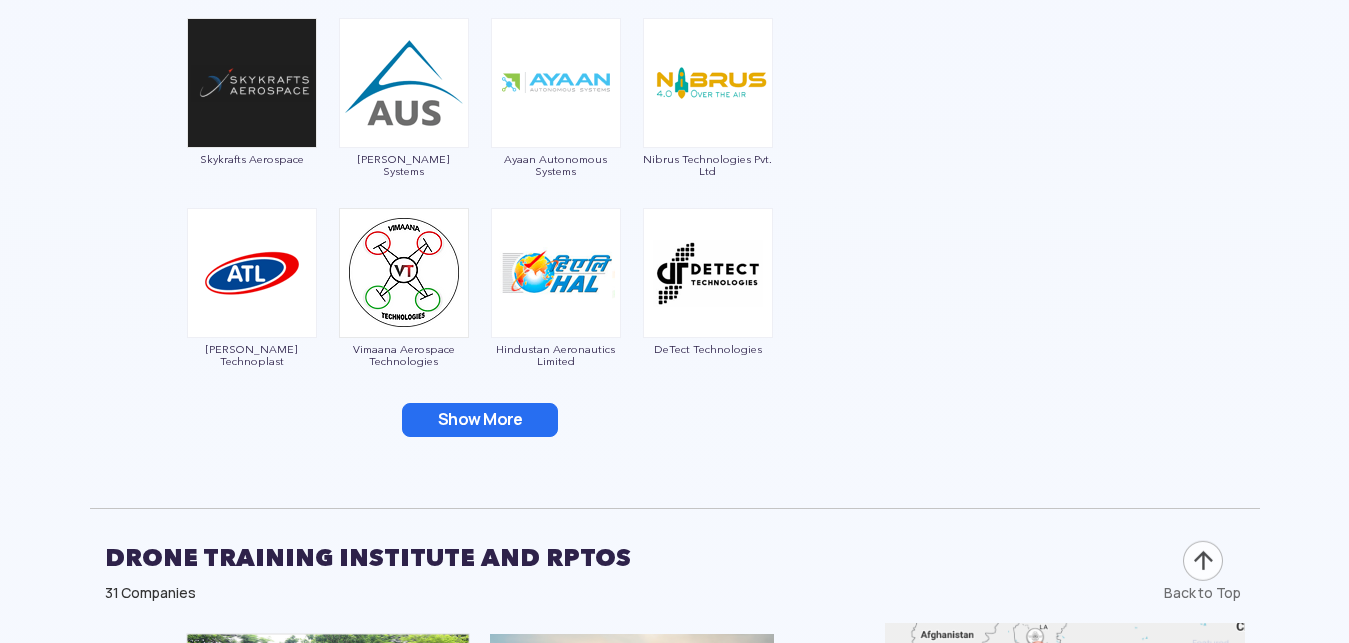 click on "Show More" at bounding box center (480, 420) 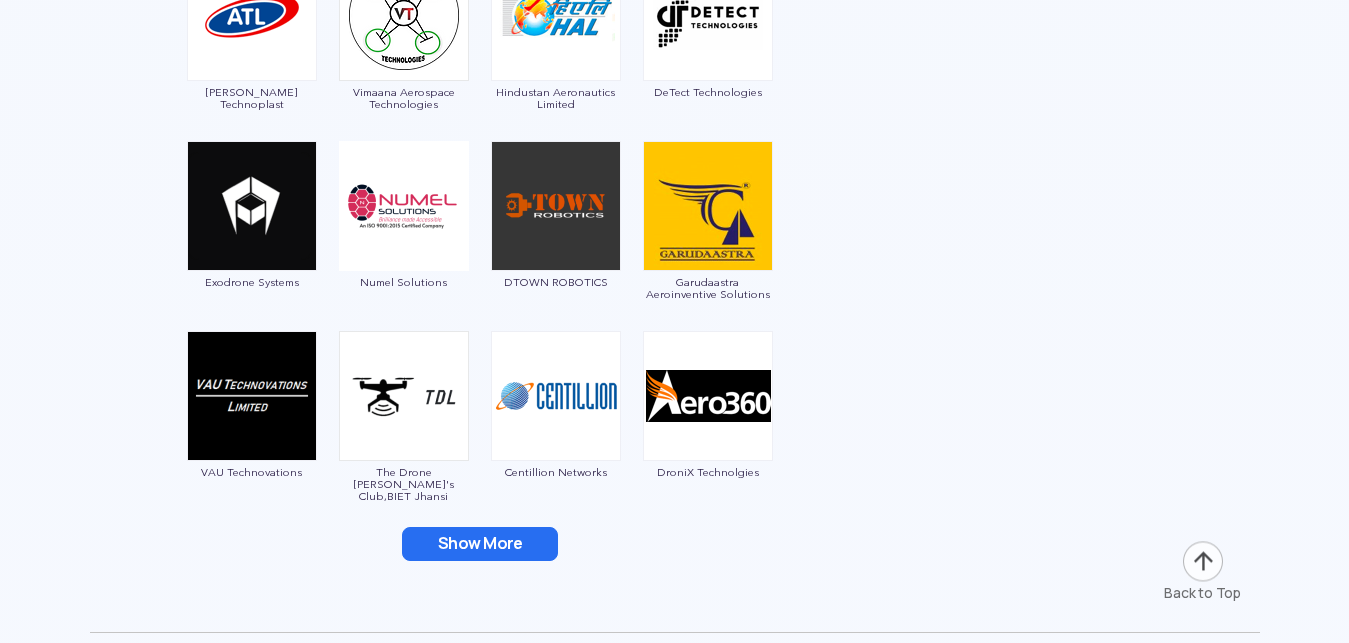 scroll, scrollTop: 4545, scrollLeft: 0, axis: vertical 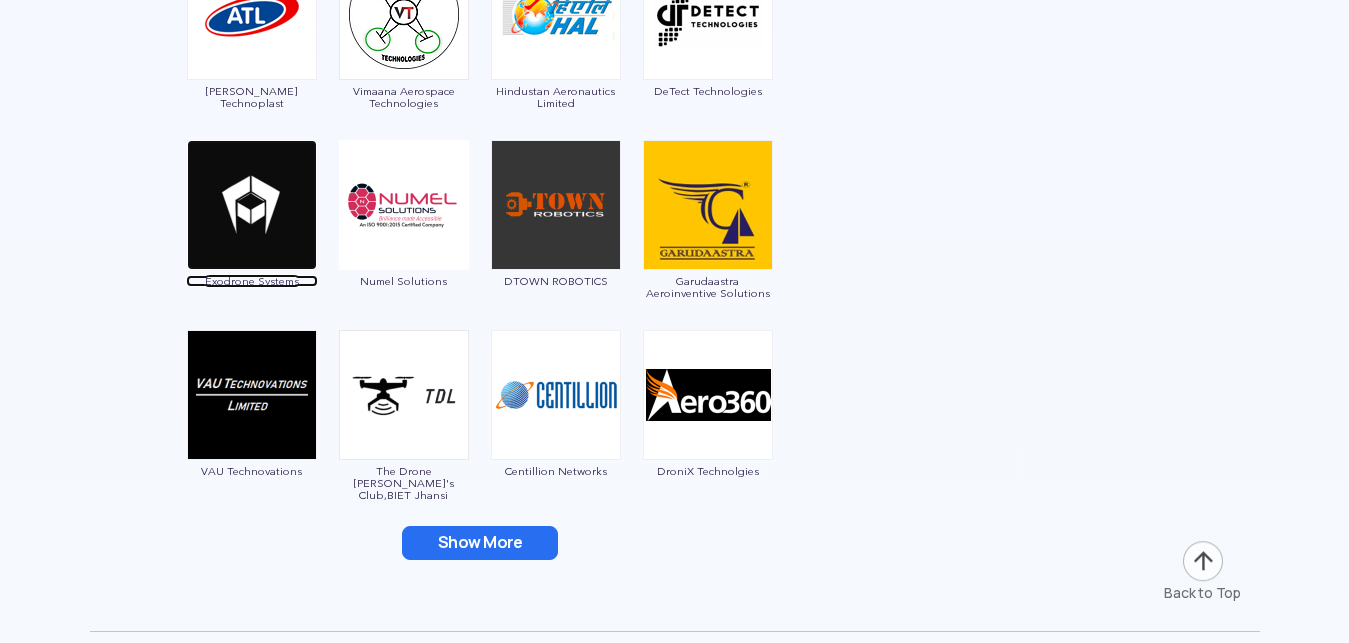 click at bounding box center [252, 205] 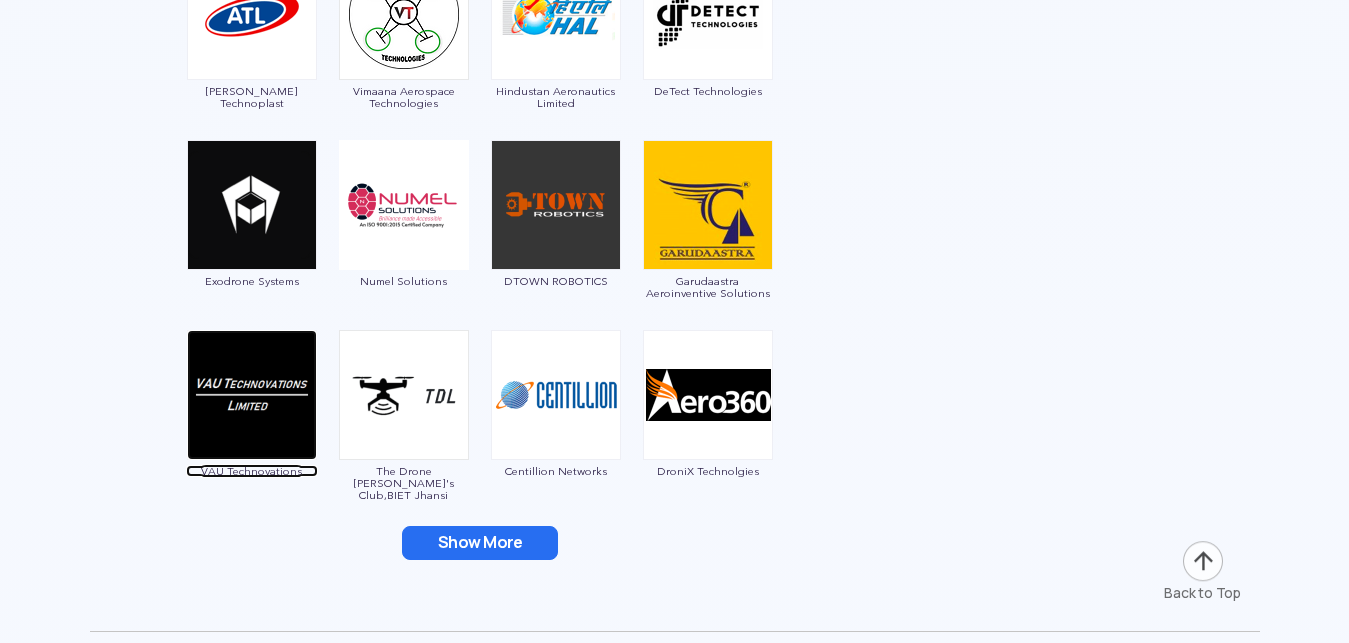 click at bounding box center (252, 395) 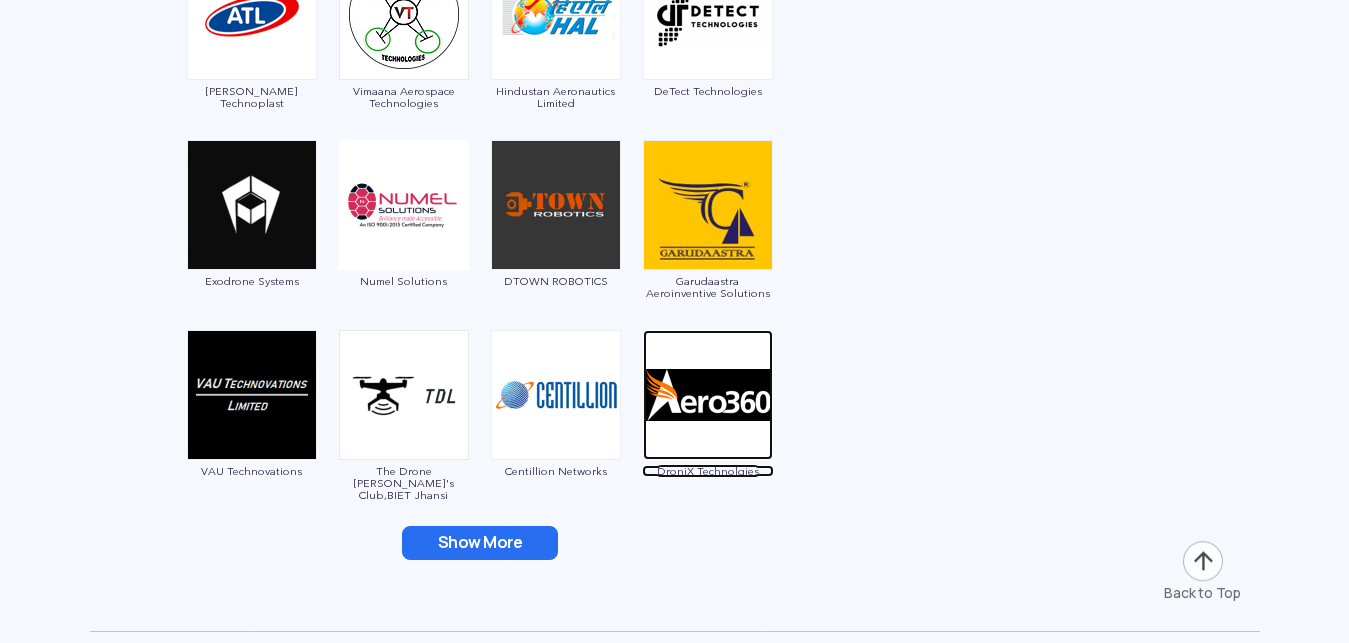 click at bounding box center [708, 395] 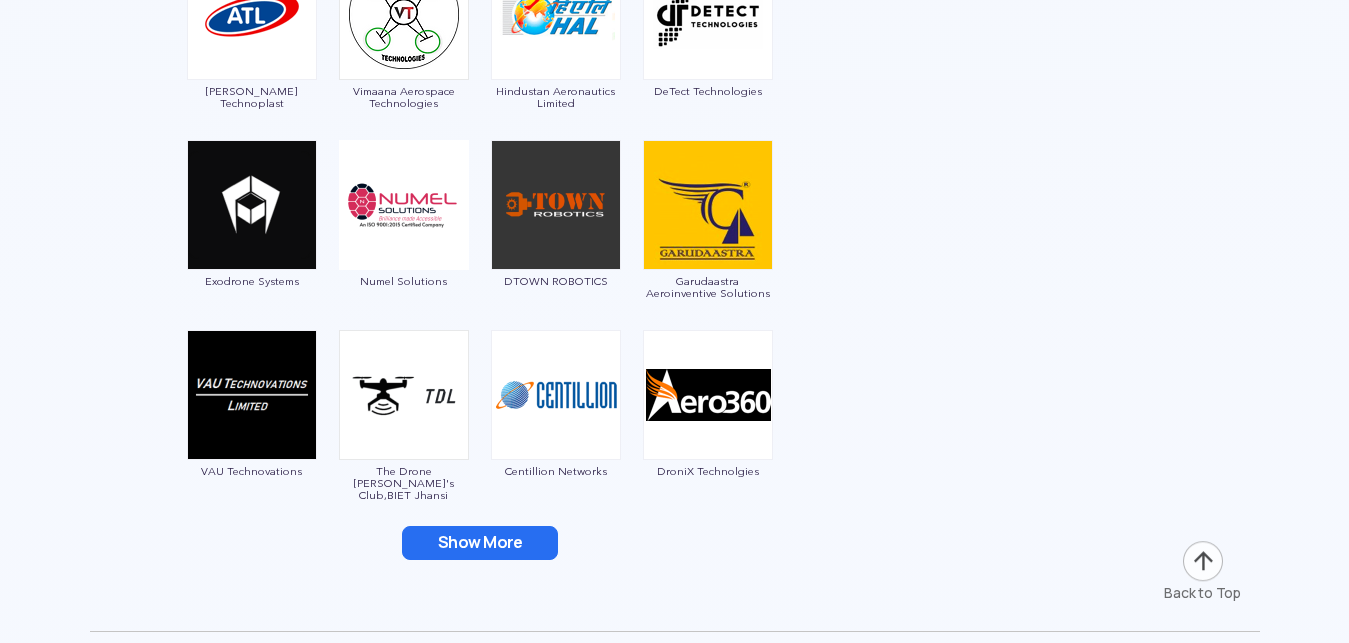 click on "Show More" at bounding box center (480, 543) 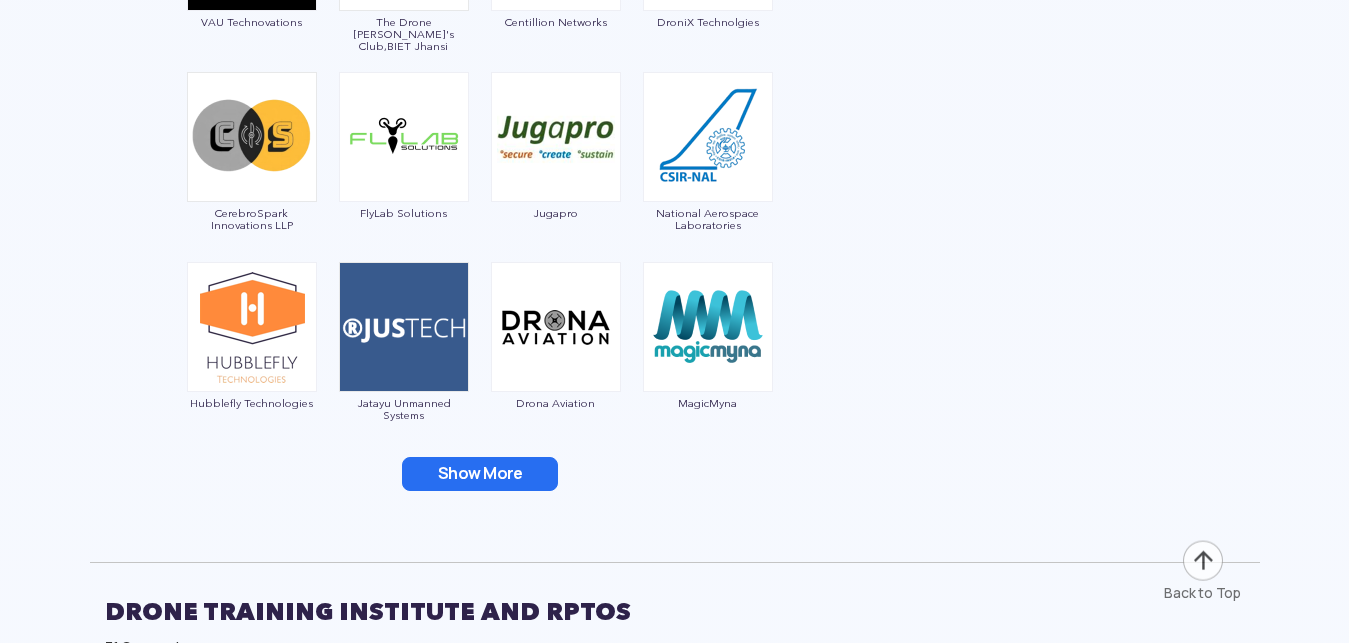 scroll, scrollTop: 4995, scrollLeft: 0, axis: vertical 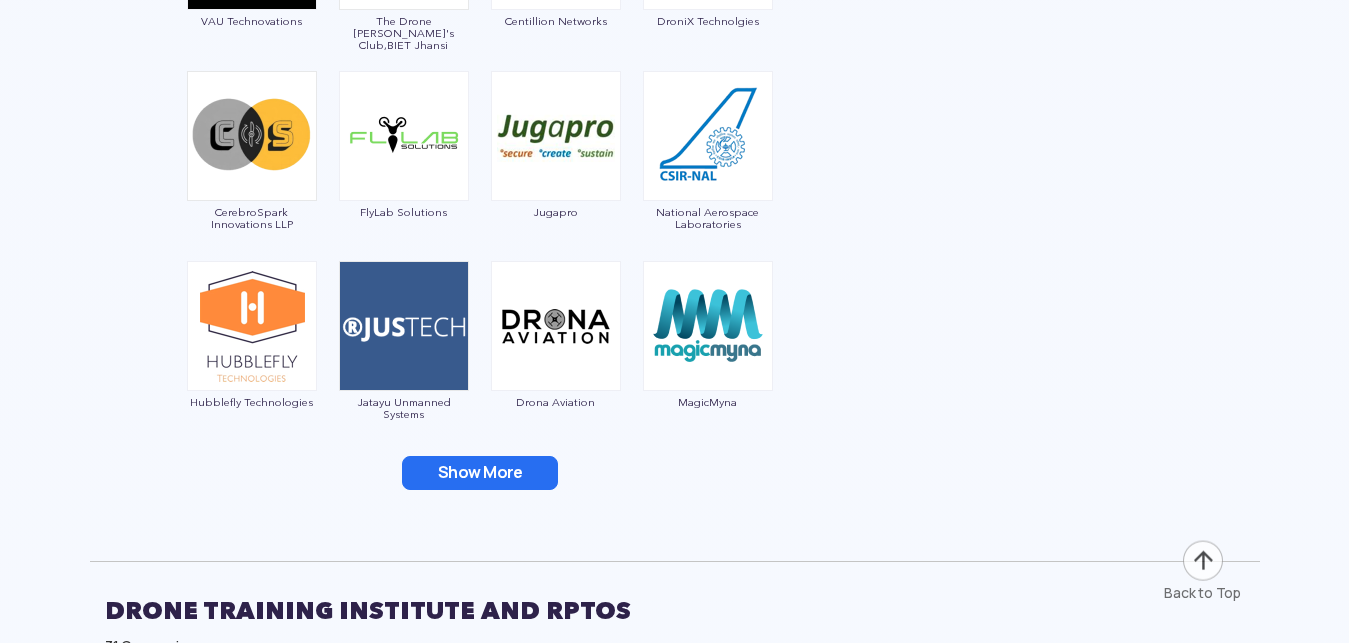 click on "Show More" at bounding box center [480, 473] 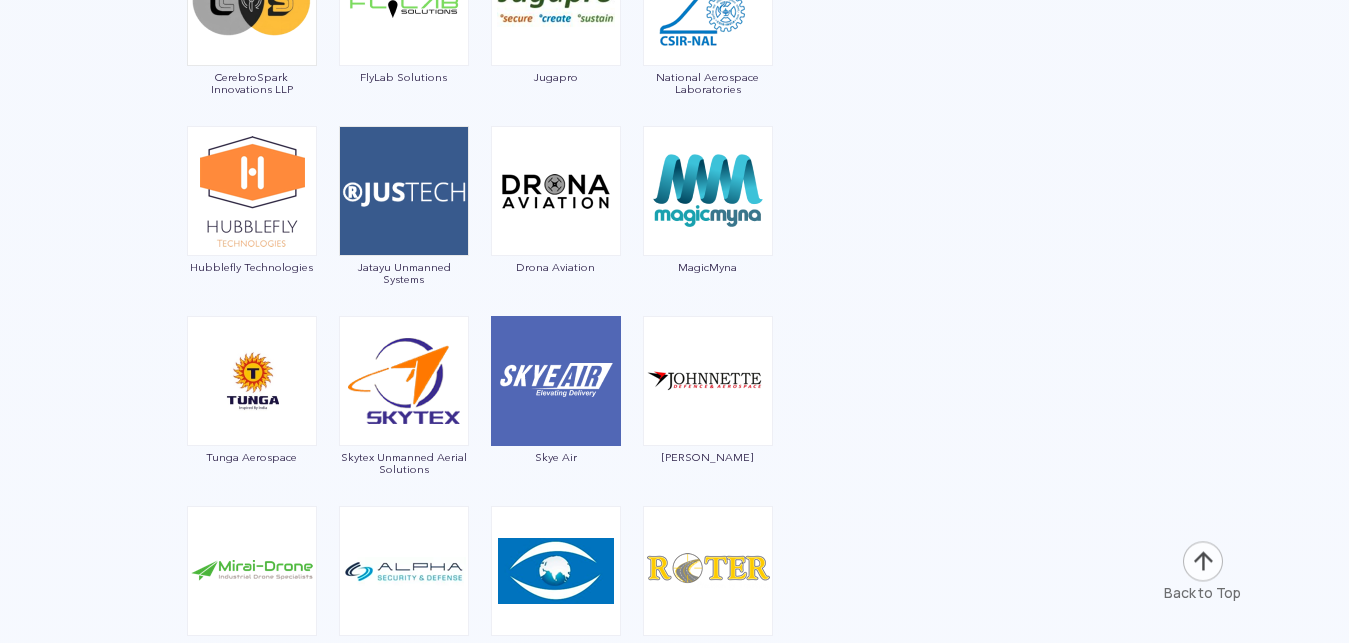 scroll, scrollTop: 5154, scrollLeft: 0, axis: vertical 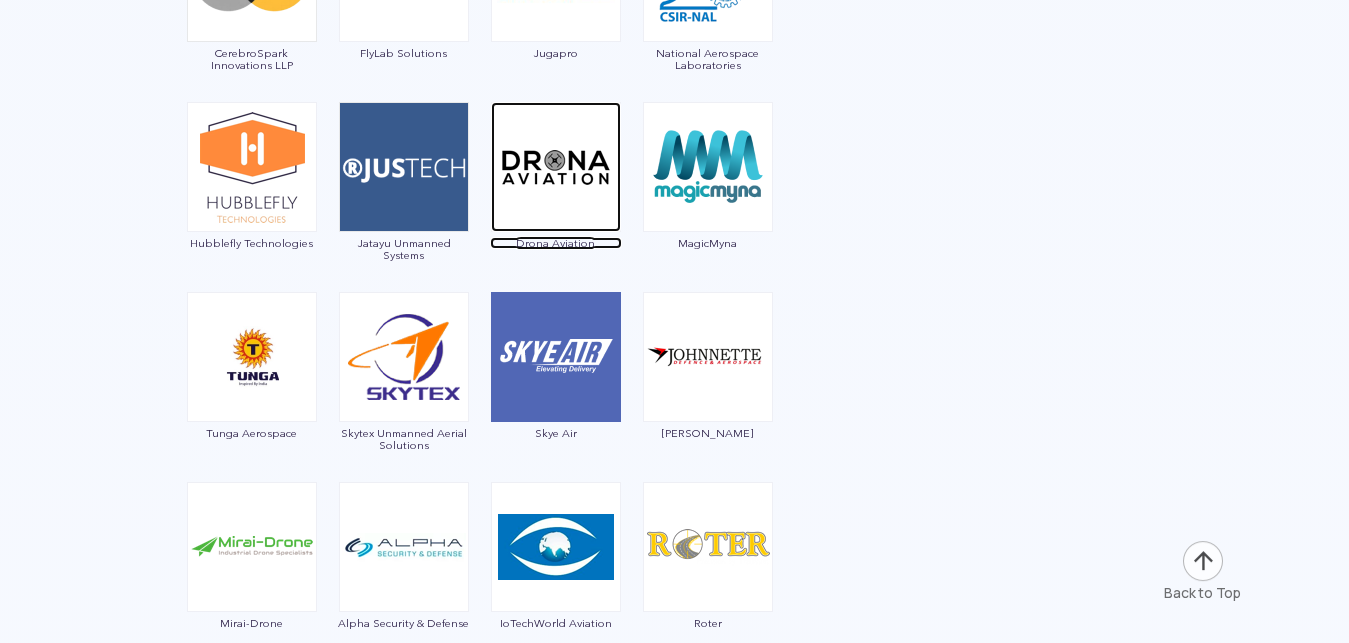 click at bounding box center (556, 167) 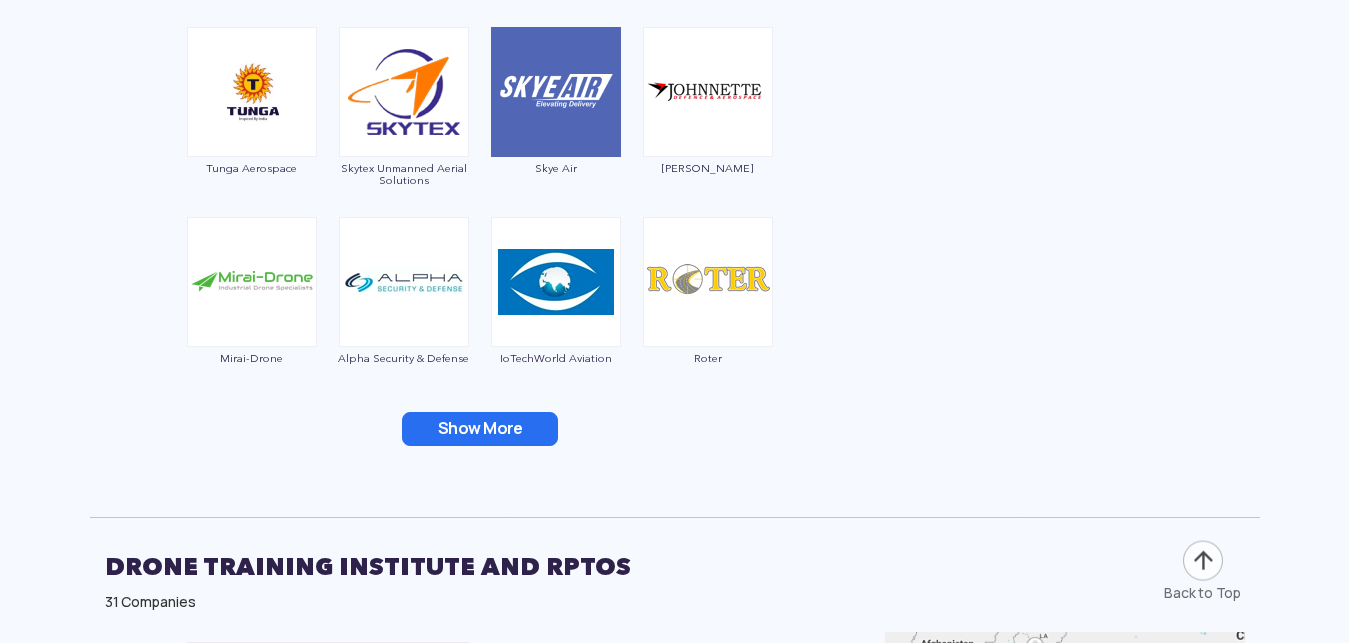 scroll, scrollTop: 5438, scrollLeft: 0, axis: vertical 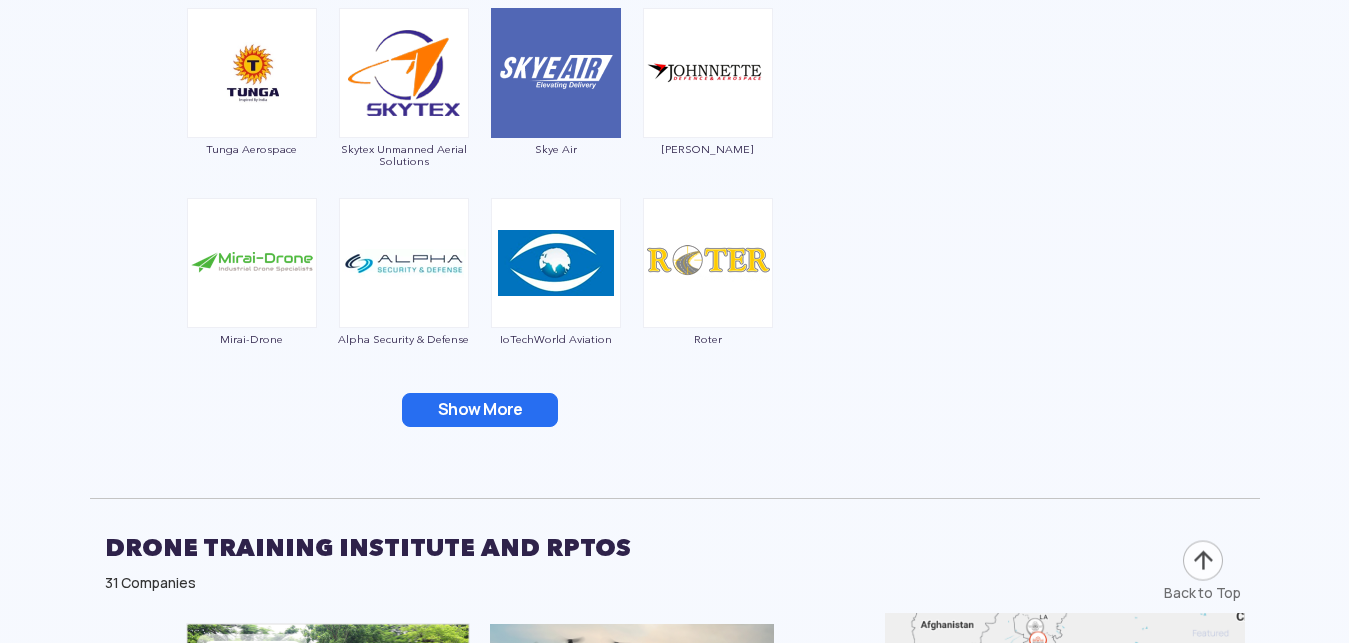 click on "Garuda Aerospace Throttle Aerospace General Aeronautics Redwing Labs Dhaksha Unmanned Systems Crystal Ball Thanos Technologies Paras Aerospace Tech Eagle Scandron Newspace Research UrbanMatrix Technologies IdeaForge Technology Marut Drones Indrones VTOL Aviation India CD Space Absolute Composites Tsalla Aerospace ADANI Defense Dassault System Magnum Wings Dynamatic Technologies FLY-X Aerospace Casca E-Connect IRUS Sagar Defence Engineering Marucom D'Aviators Samhams Technologies ISPAGRO Kadet Defence Systems Larsen & Toubro Ayaan Autonomous Systems EagleEye Drones UAVE Limited Karman Drones Daybest Enord Sarus aerospace Z-Axis machines Pvt. Ltd. Empyrean Robotic Technologies Edall System LYAR Darsh Aerospace Auto Micro UAS Taneja Aerospace & Aviation Limited Zerogravity Systems Ecom Infotech India Limited UAVIO Labs Skylark Drones Haveli UAVs EndureAir Asteria Aerospace TATA Advanced Systems Drone Aerospace Systems Astrocastech Skykrafts Aerospace Aarav Unmanned Systems Ayaan Autonomous Systems DTOWN ROBOTICS" at bounding box center (480, -1863) 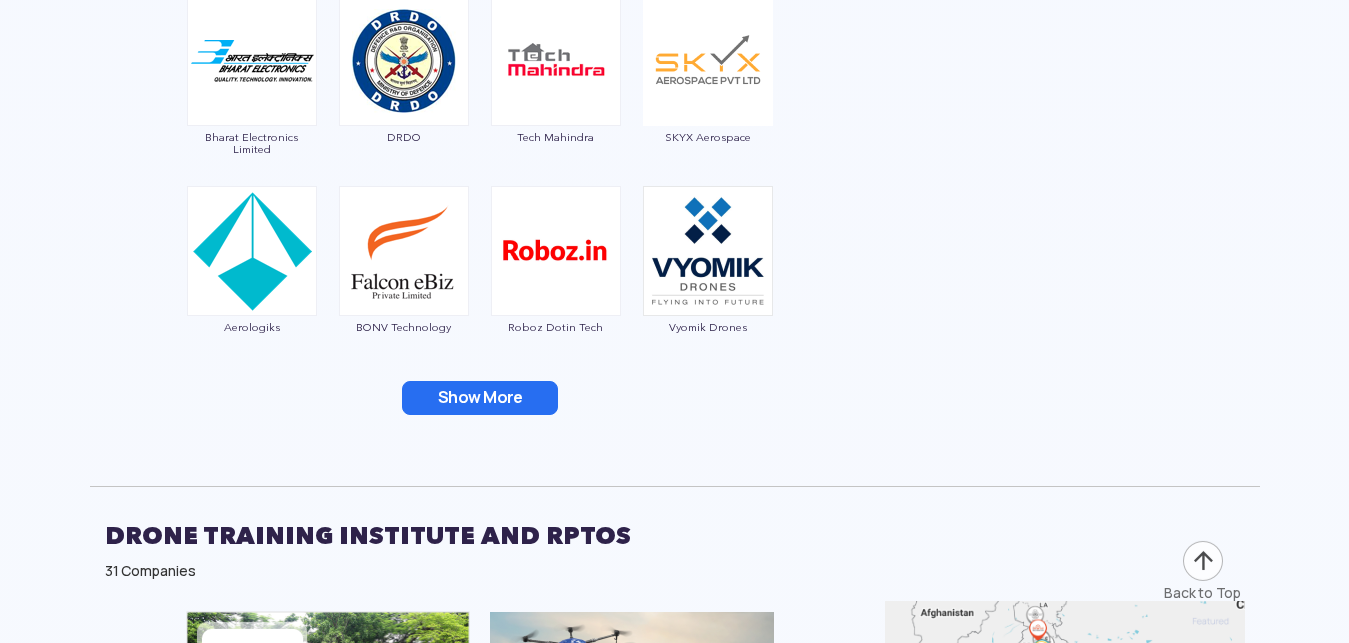 scroll, scrollTop: 5836, scrollLeft: 0, axis: vertical 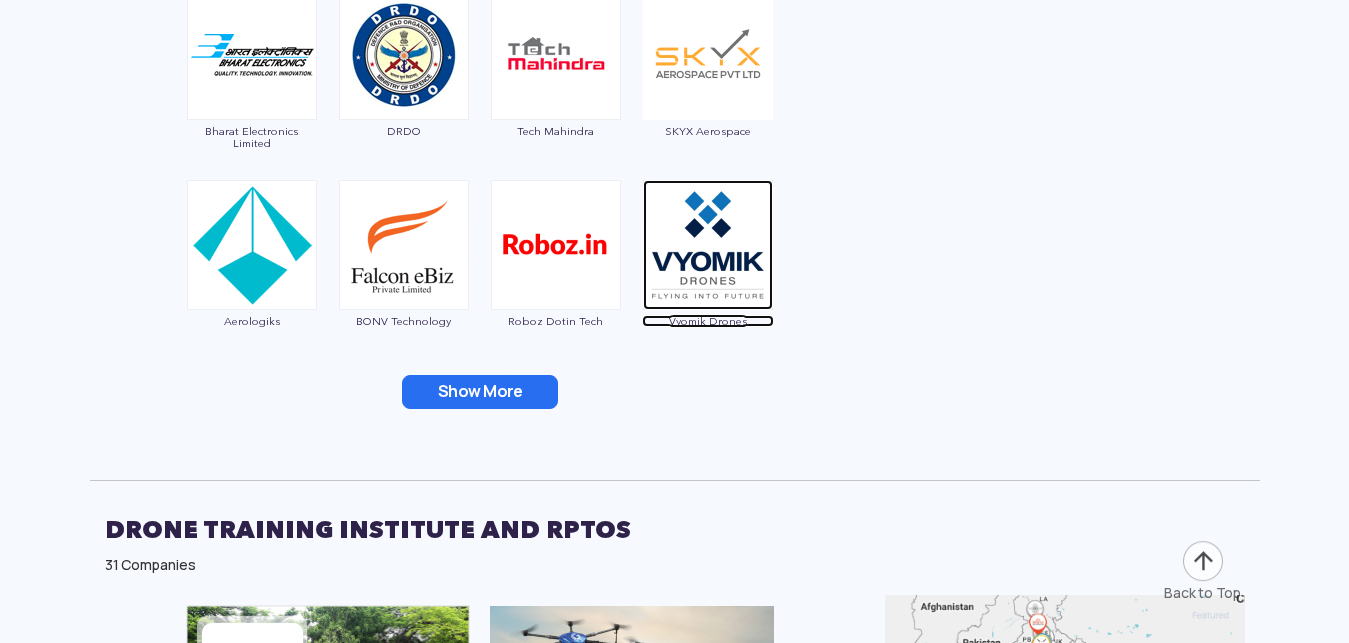 click at bounding box center [708, 245] 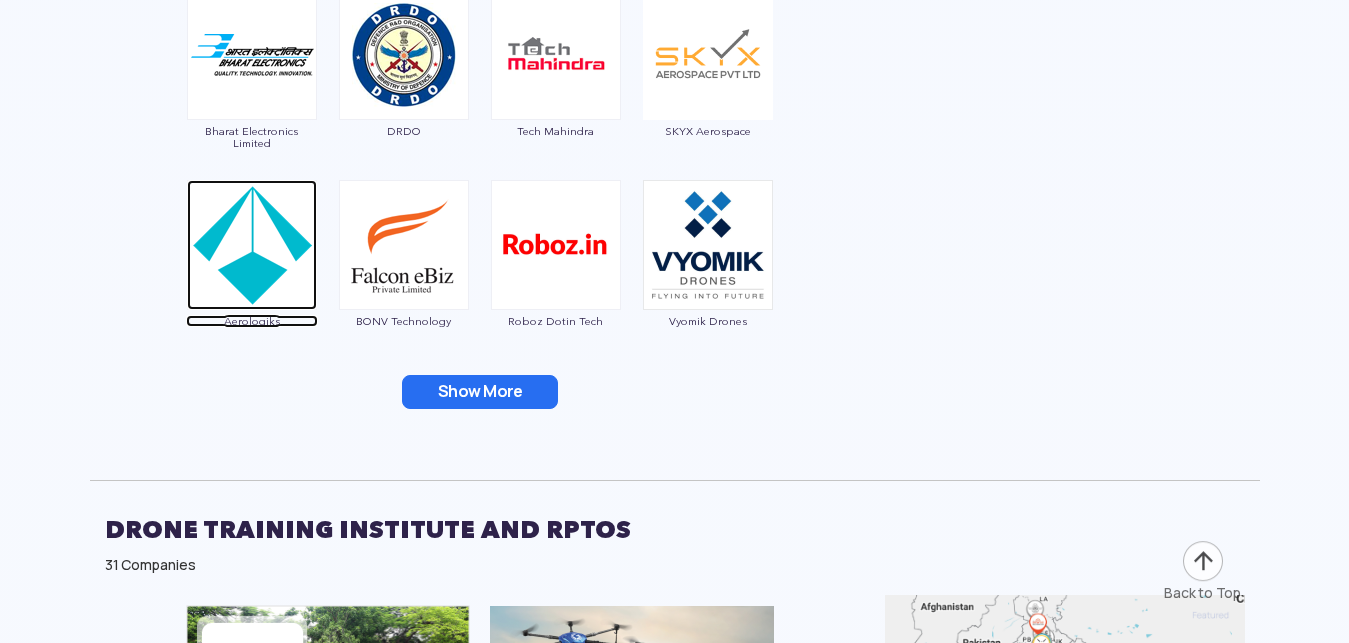 click at bounding box center (252, 245) 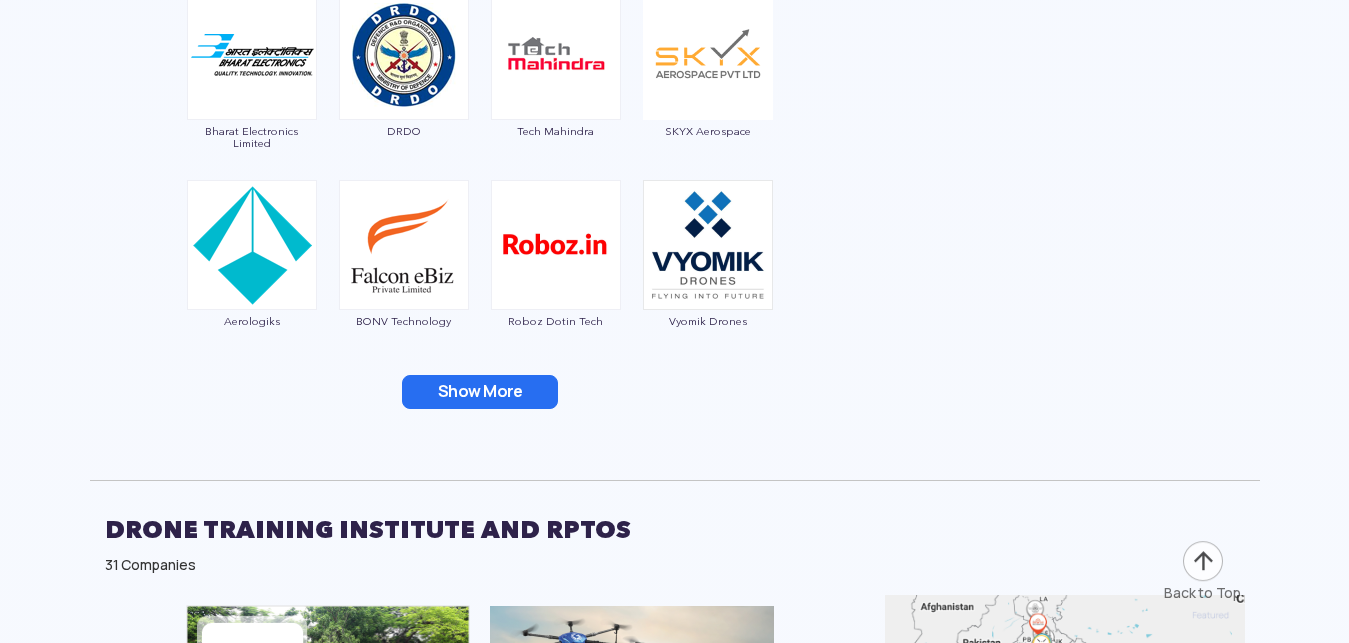click on "Show More" at bounding box center (480, 392) 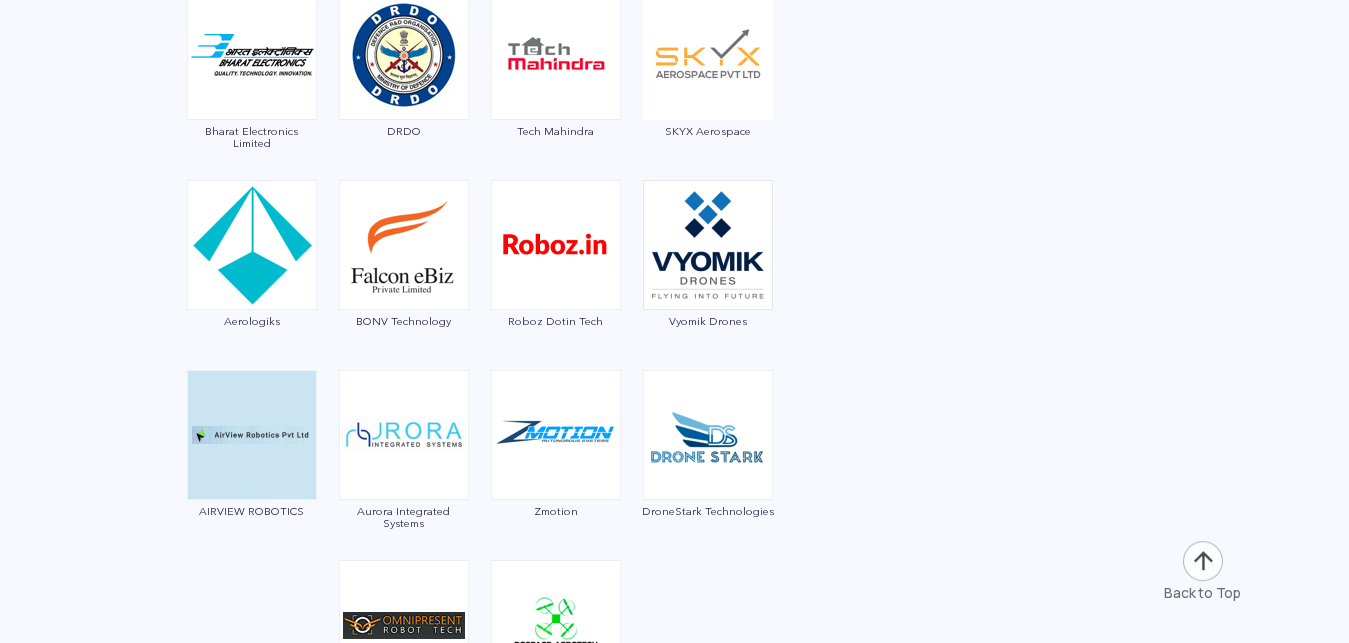 click at bounding box center [675, -1981] 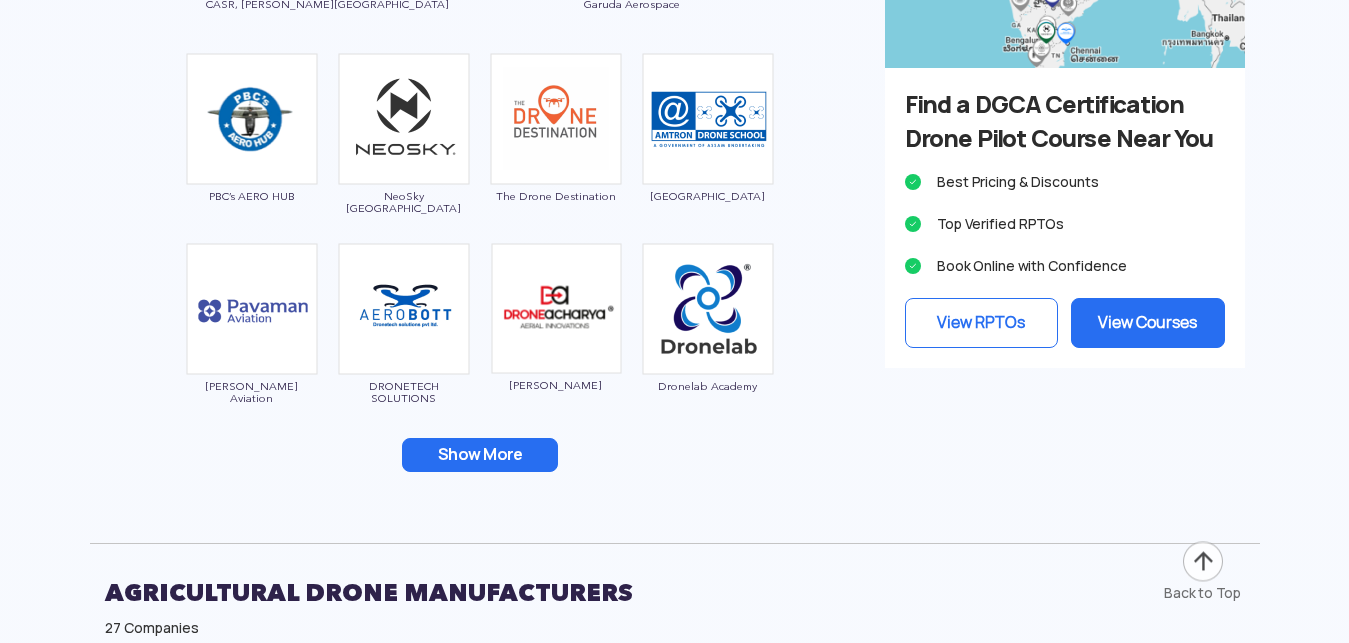 scroll, scrollTop: 6911, scrollLeft: 0, axis: vertical 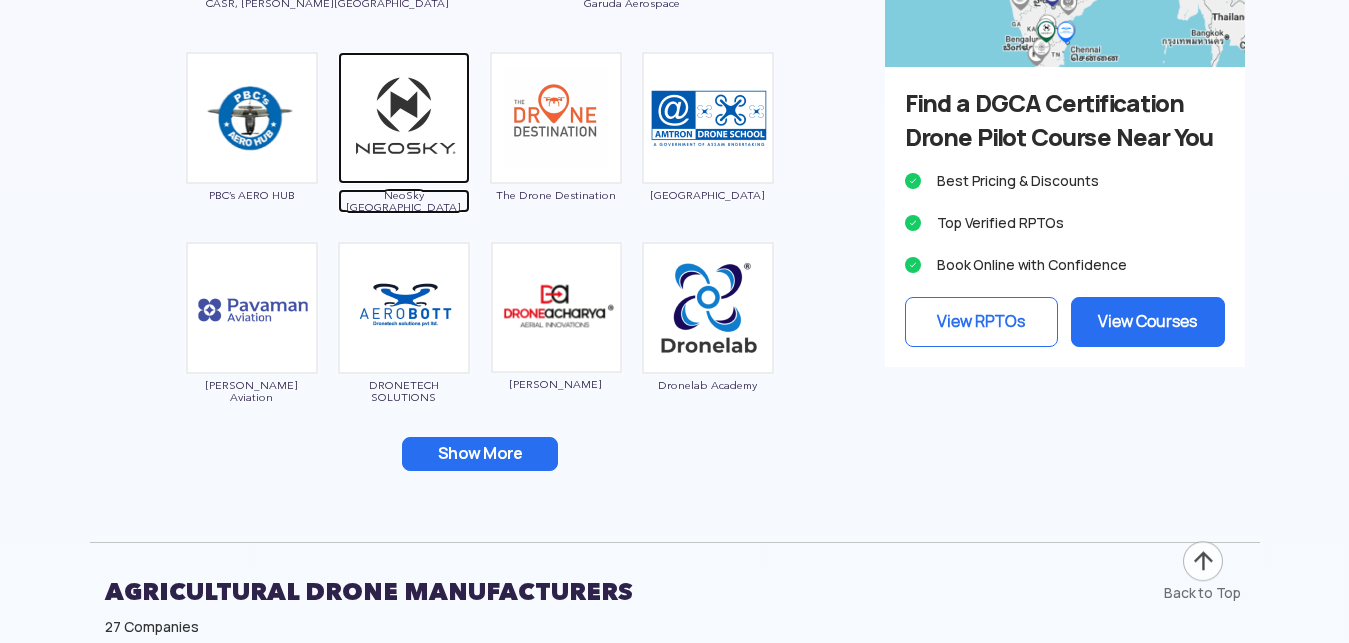 click at bounding box center (404, 118) 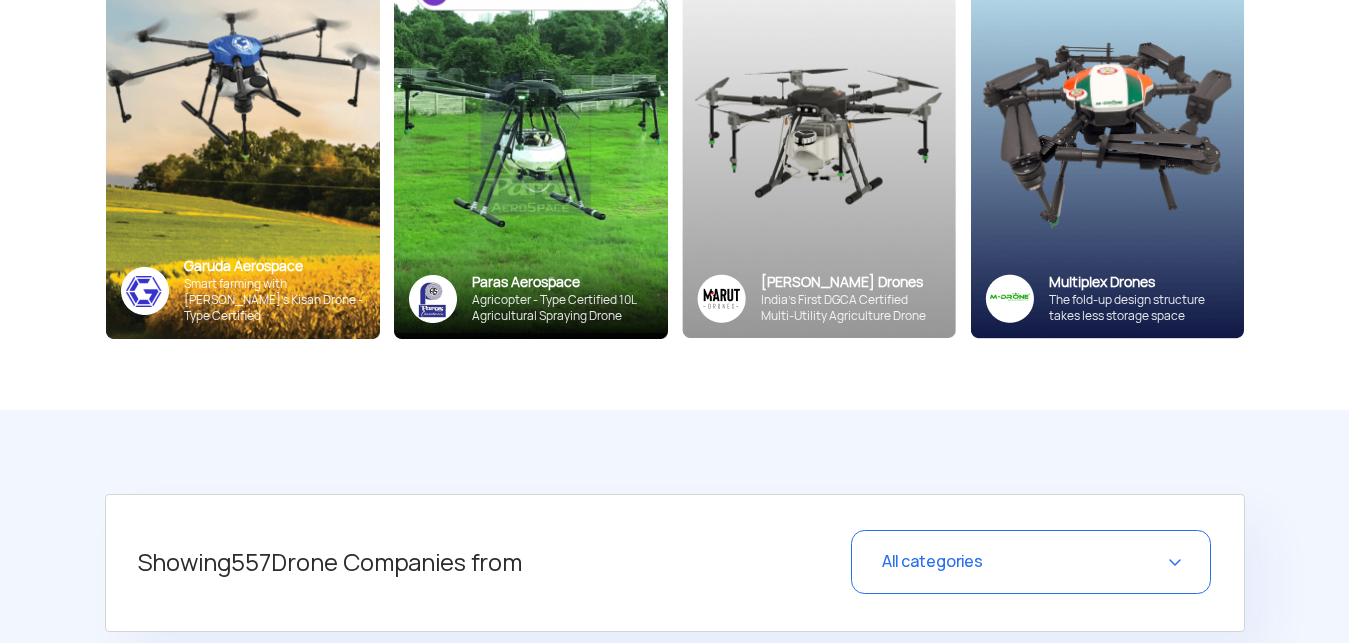 scroll, scrollTop: 0, scrollLeft: 0, axis: both 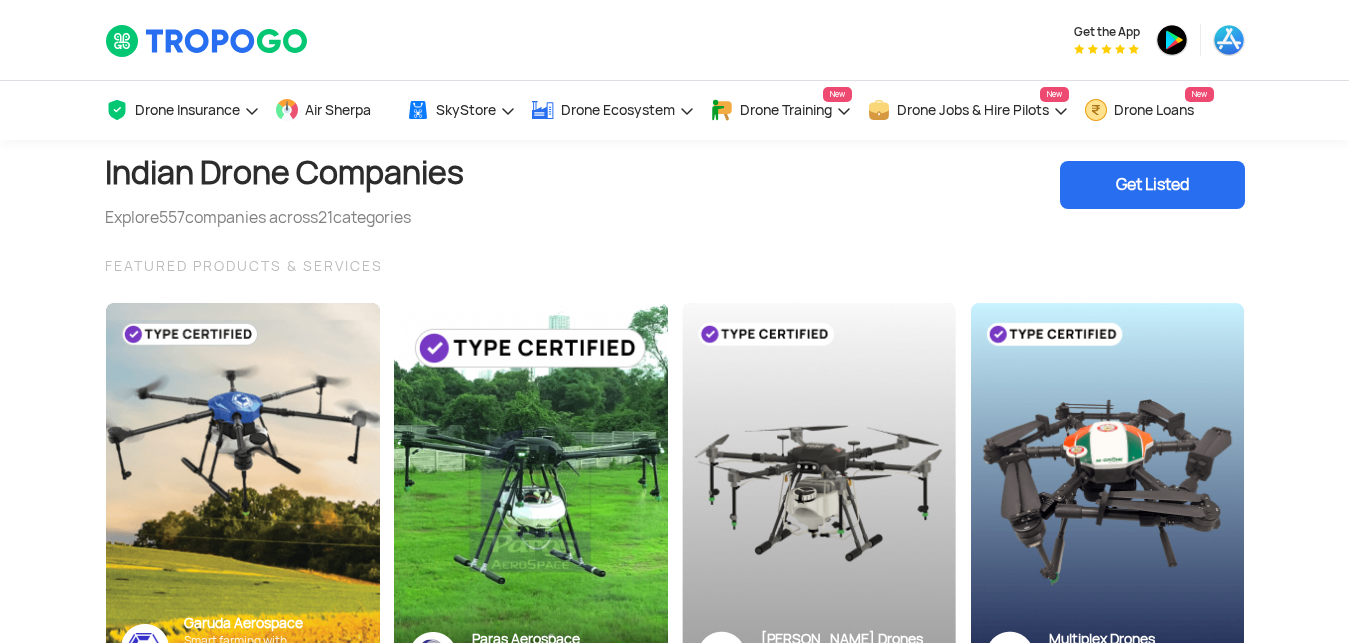 click on "Get Listed" at bounding box center [1152, 185] 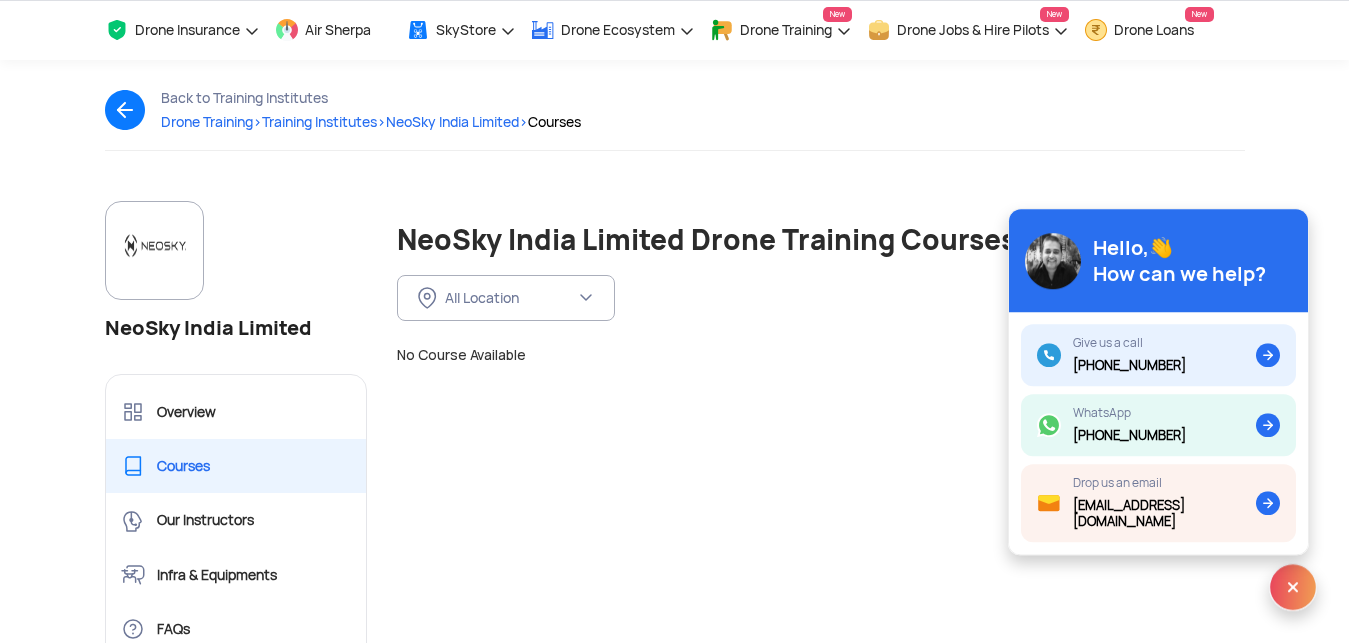 scroll, scrollTop: 63, scrollLeft: 0, axis: vertical 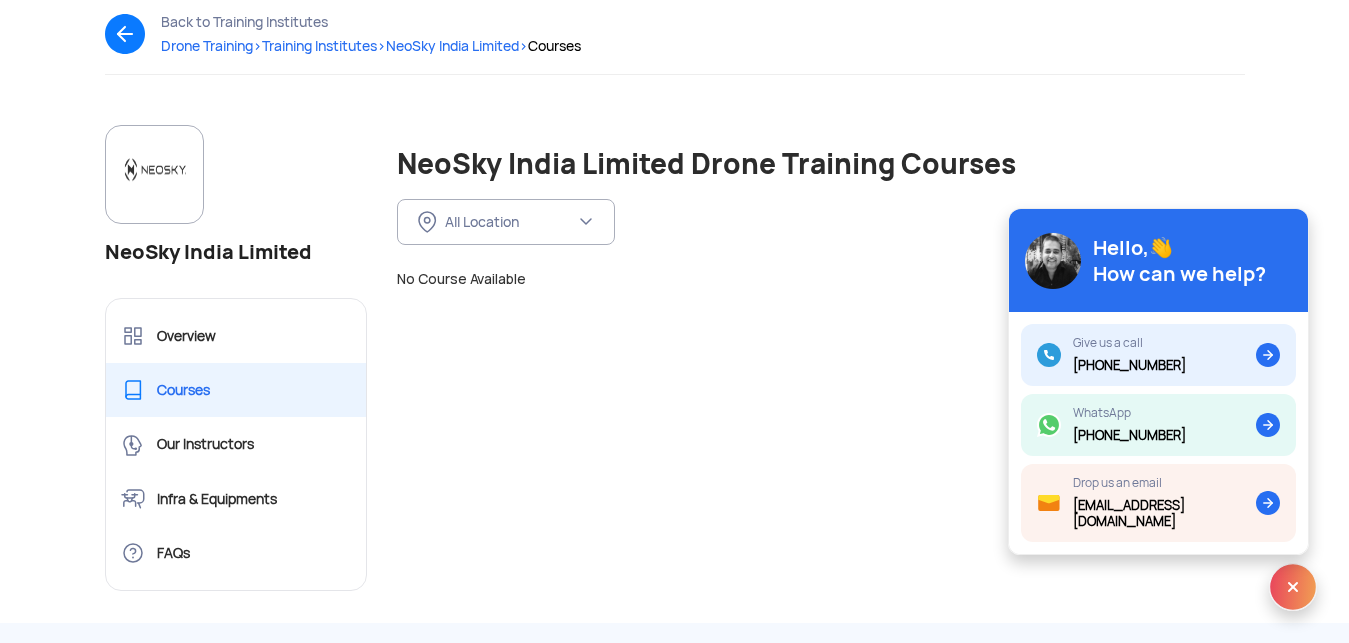 click on "NeoSky [GEOGRAPHIC_DATA] Limited Overview Courses Our Instructors Infra & Equipments FAQs  Courses   NeoSky [GEOGRAPHIC_DATA] Limited Drone Training Courses   FILTER BY  All Location FILTER BY LOCATION All Location [GEOGRAPHIC_DATA]
([GEOGRAPHIC_DATA][PERSON_NAME])
[GEOGRAPHIC_DATA] [GEOGRAPHIC_DATA] [GEOGRAPHIC_DATA] [GEOGRAPHIC_DATA] [GEOGRAPHIC_DATA] [GEOGRAPHIC_DATA] [GEOGRAPHIC_DATA] and [GEOGRAPHIC_DATA] and [GEOGRAPHIC_DATA] [GEOGRAPHIC_DATA] [GEOGRAPHIC_DATA] [GEOGRAPHIC_DATA] [GEOGRAPHIC_DATA] [GEOGRAPHIC_DATA] [GEOGRAPHIC_DATA] [GEOGRAPHIC_DATA] [GEOGRAPHIC_DATA] [GEOGRAPHIC_DATA] [GEOGRAPHIC_DATA] [GEOGRAPHIC_DATA] [GEOGRAPHIC_DATA] [GEOGRAPHIC_DATA] [GEOGRAPHIC_DATA] [GEOGRAPHIC_DATA] [GEOGRAPHIC_DATA] [GEOGRAPHIC_DATA] [GEOGRAPHIC_DATA] [GEOGRAPHIC_DATA] [GEOGRAPHIC_DATA] [GEOGRAPHIC_DATA] [GEOGRAPHIC_DATA] [GEOGRAPHIC_DATA] [GEOGRAPHIC_DATA] [GEOGRAPHIC_DATA] [GEOGRAPHIC_DATA] [GEOGRAPHIC_DATA] [GEOGRAPHIC_DATA]  No Course Available" 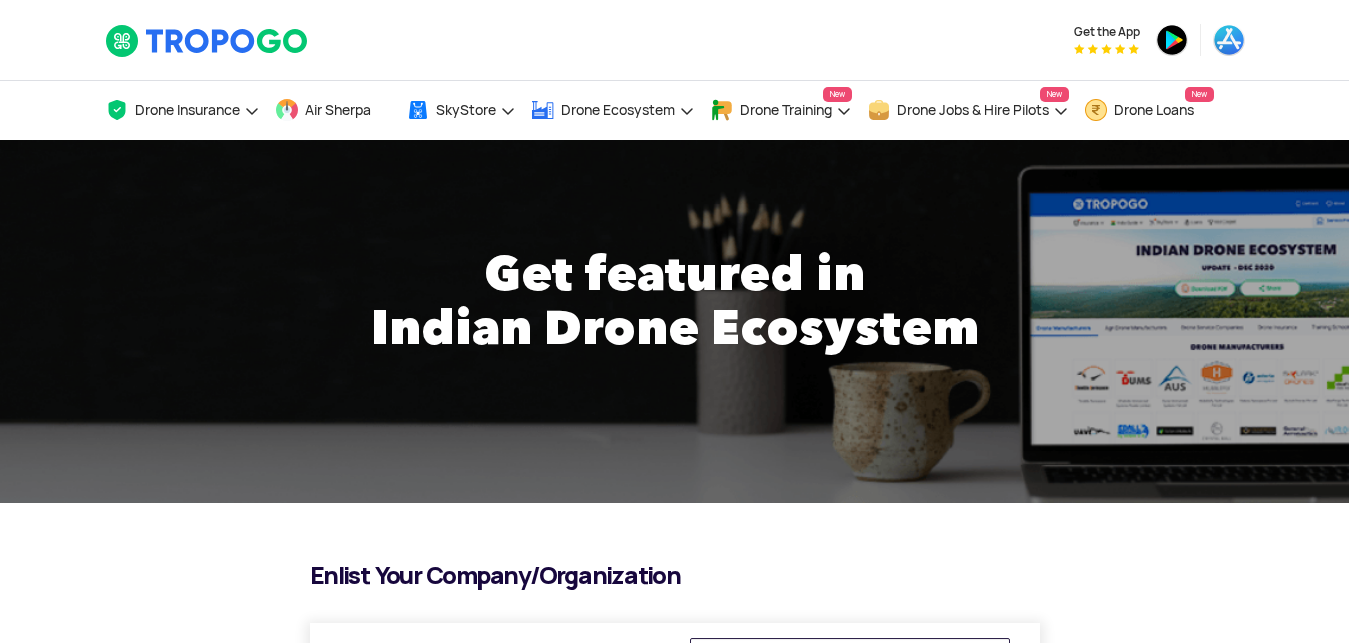 scroll, scrollTop: 0, scrollLeft: 0, axis: both 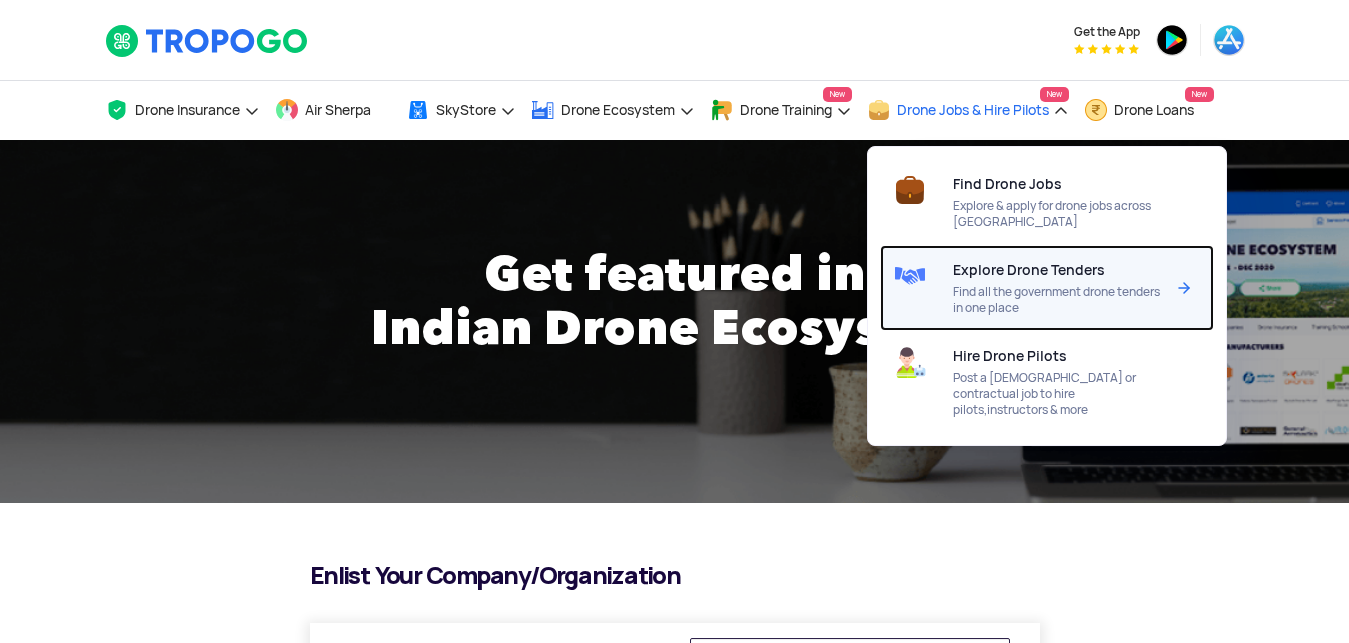 click on "Find all the government drone tenders in one place" at bounding box center [1058, 300] 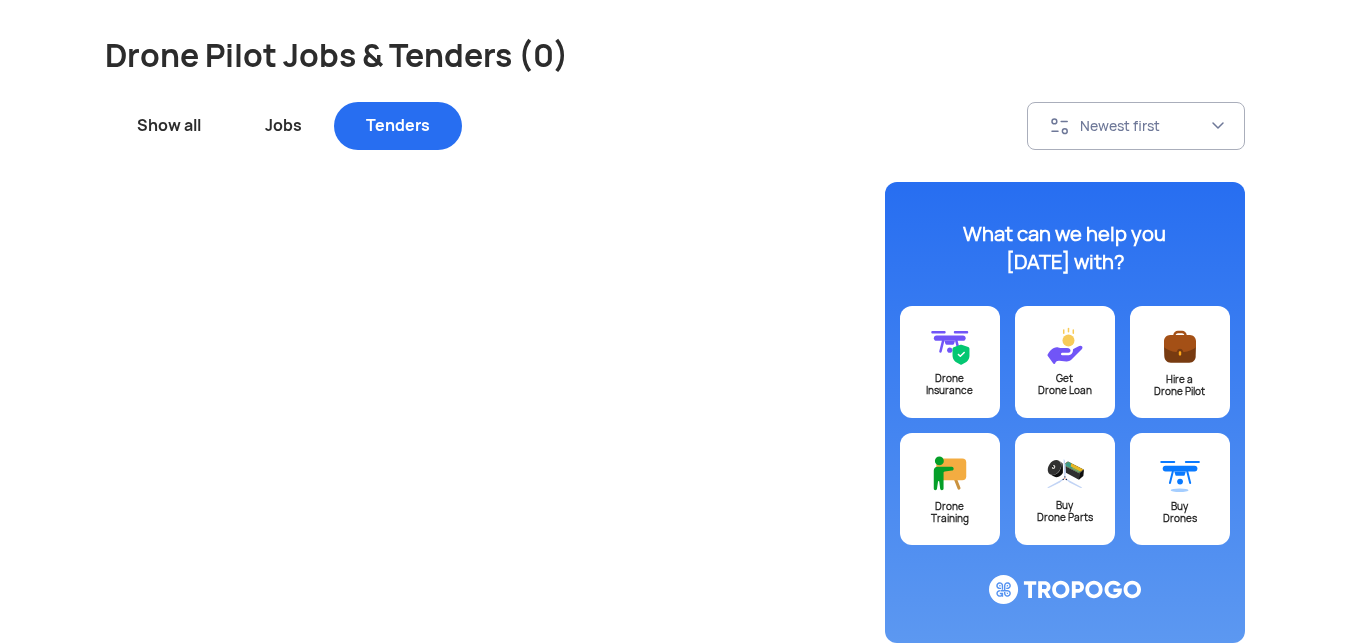 scroll, scrollTop: 163, scrollLeft: 0, axis: vertical 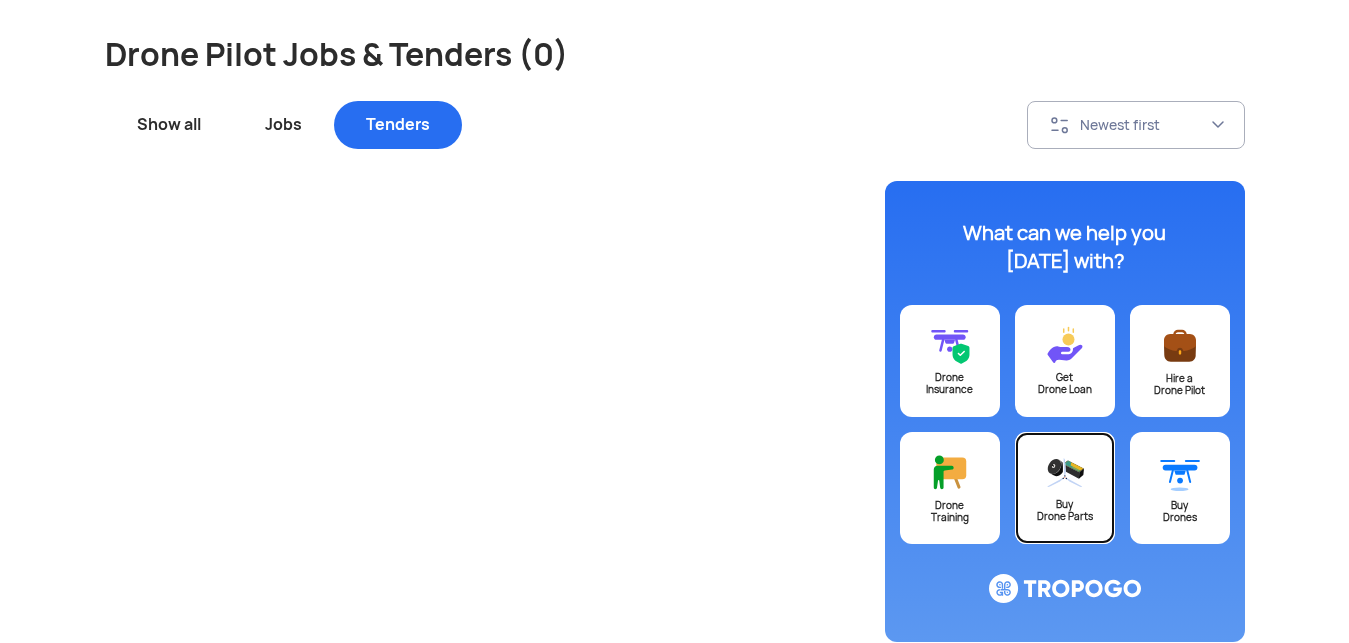 click on "Buy  Drone Parts" 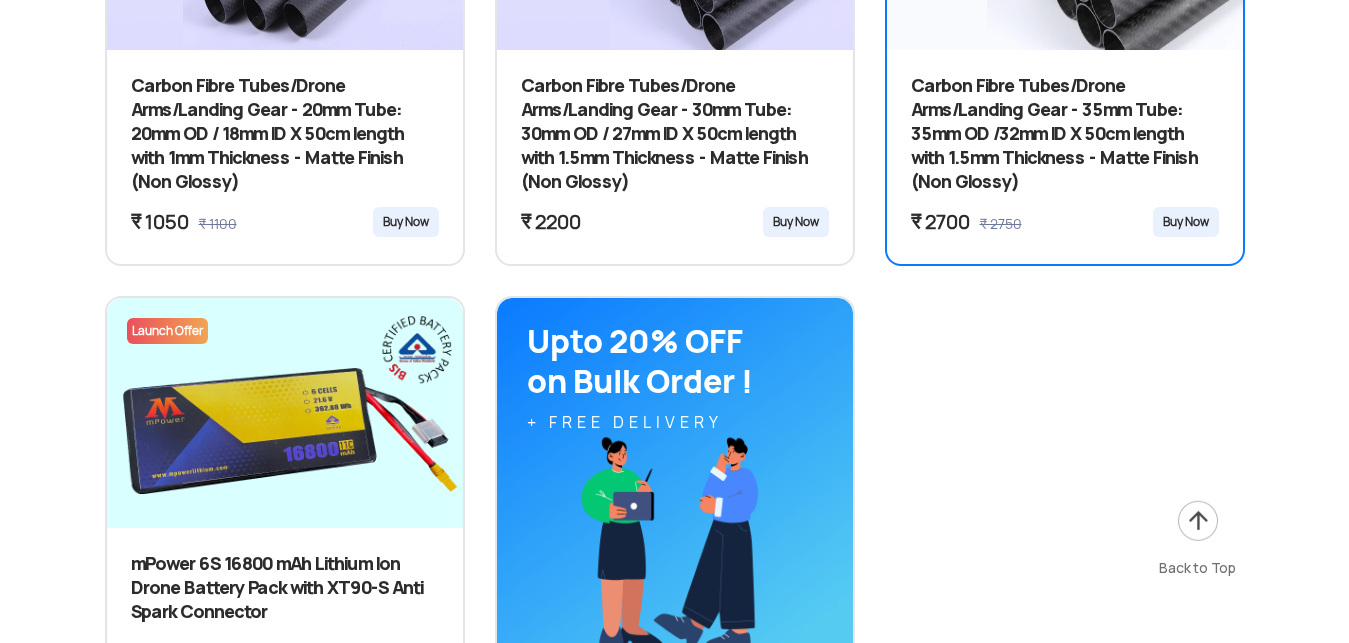 scroll, scrollTop: 2084, scrollLeft: 0, axis: vertical 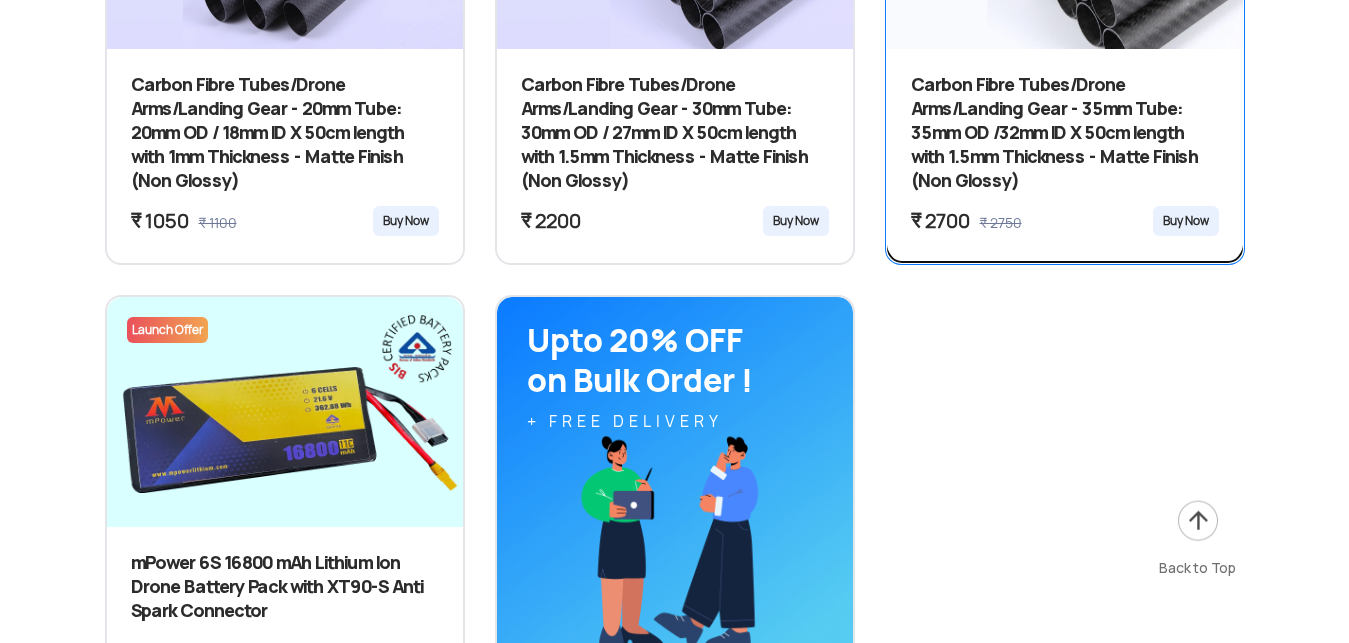 click on "Carbon Fibre Tubes/Drone Arms/Landing Gear - 35mm Tube: 35mm OD /32mm ID X 50cm length with 1.5mm Thickness - Matte Finish (Non Glossy)" at bounding box center [1065, 135] 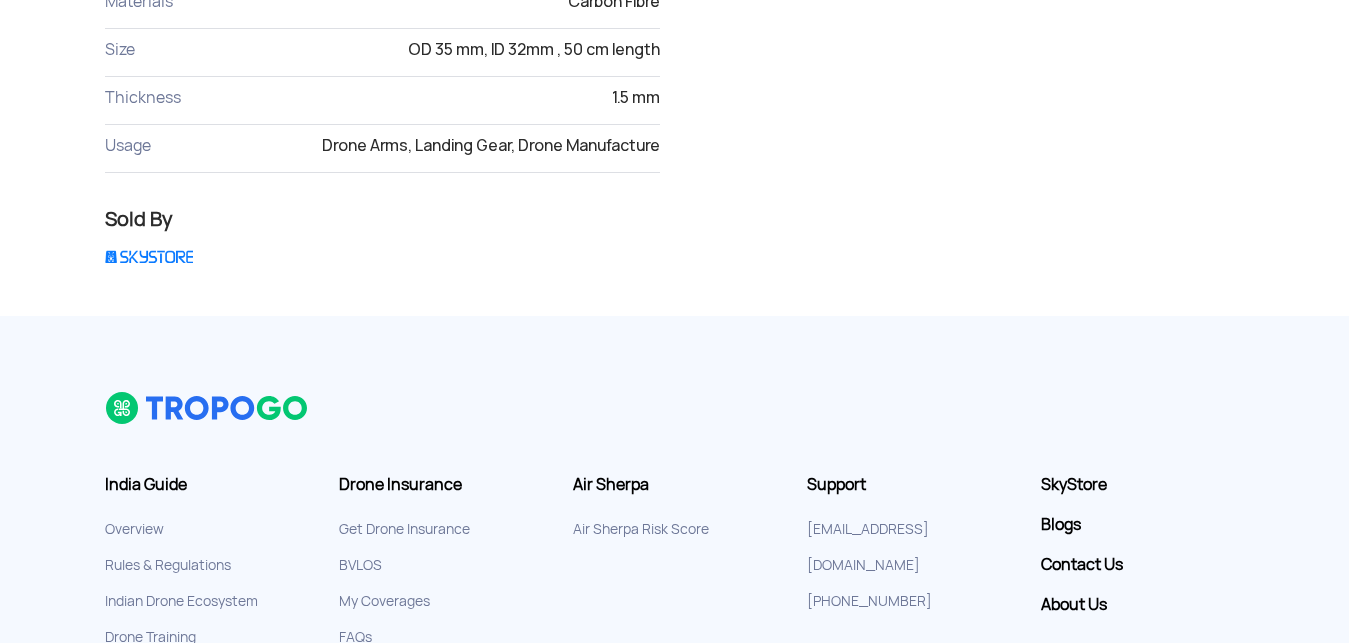 scroll, scrollTop: 1312, scrollLeft: 0, axis: vertical 